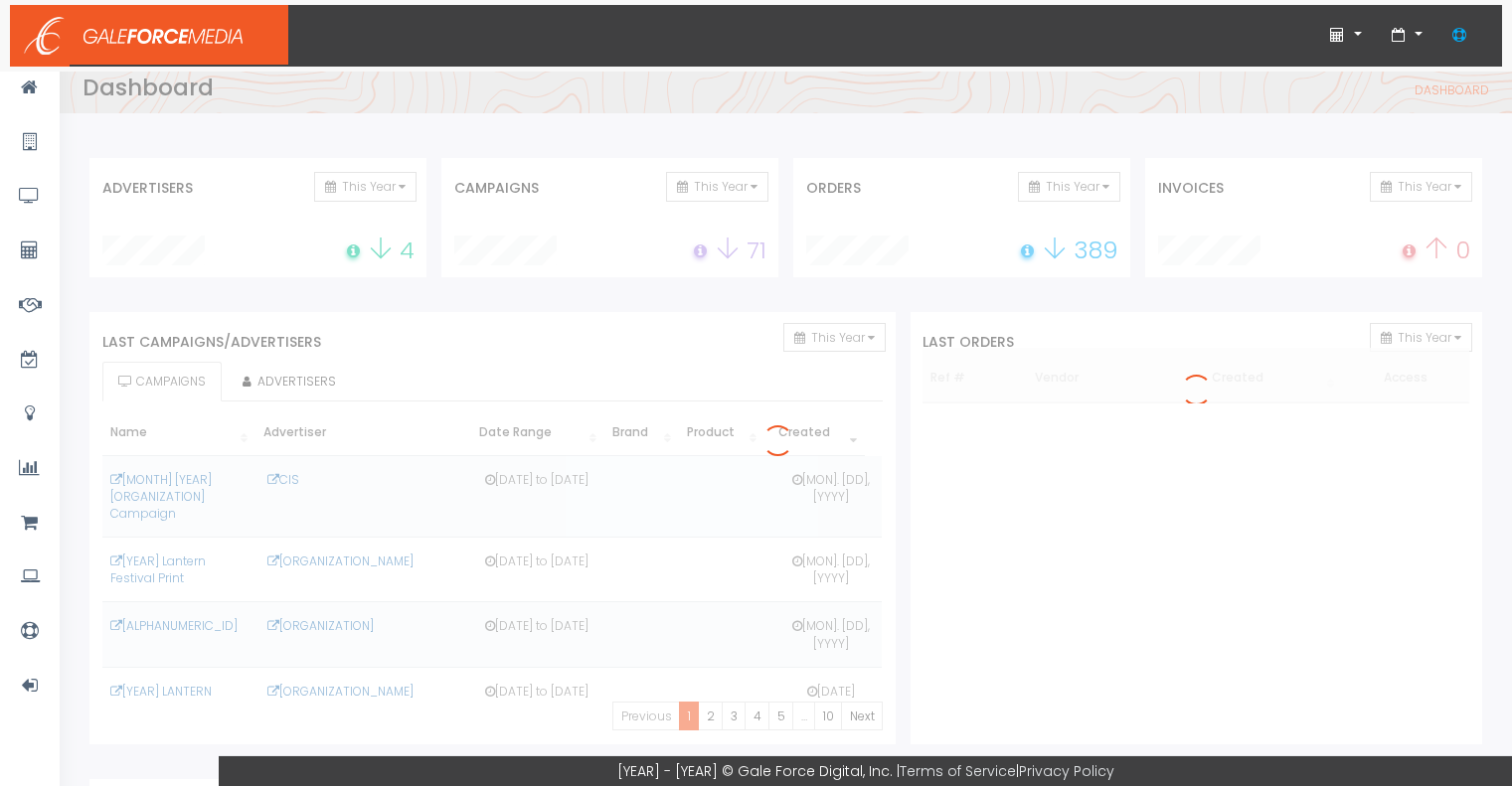 scroll, scrollTop: 0, scrollLeft: 0, axis: both 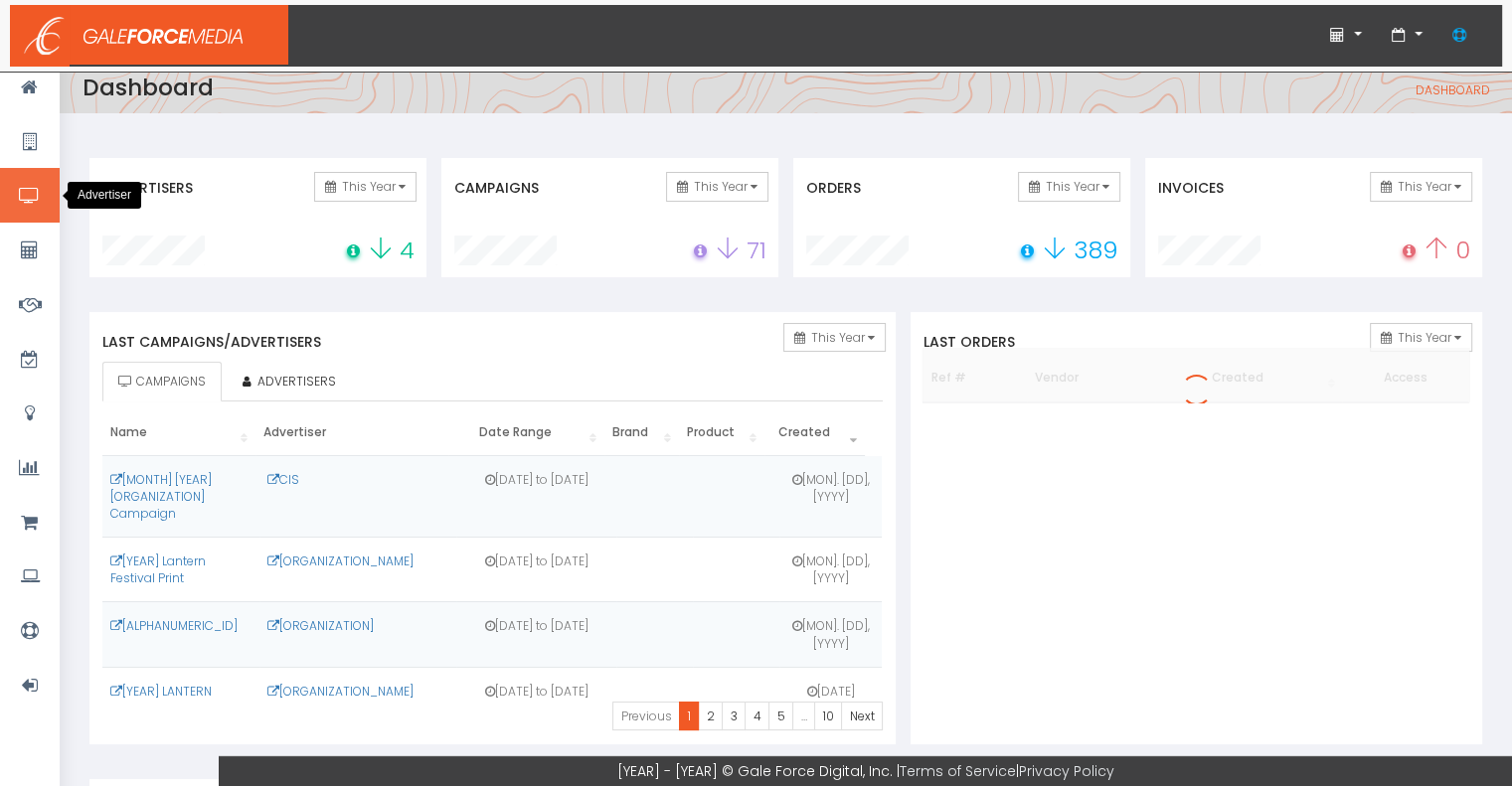 click at bounding box center (29, 196) 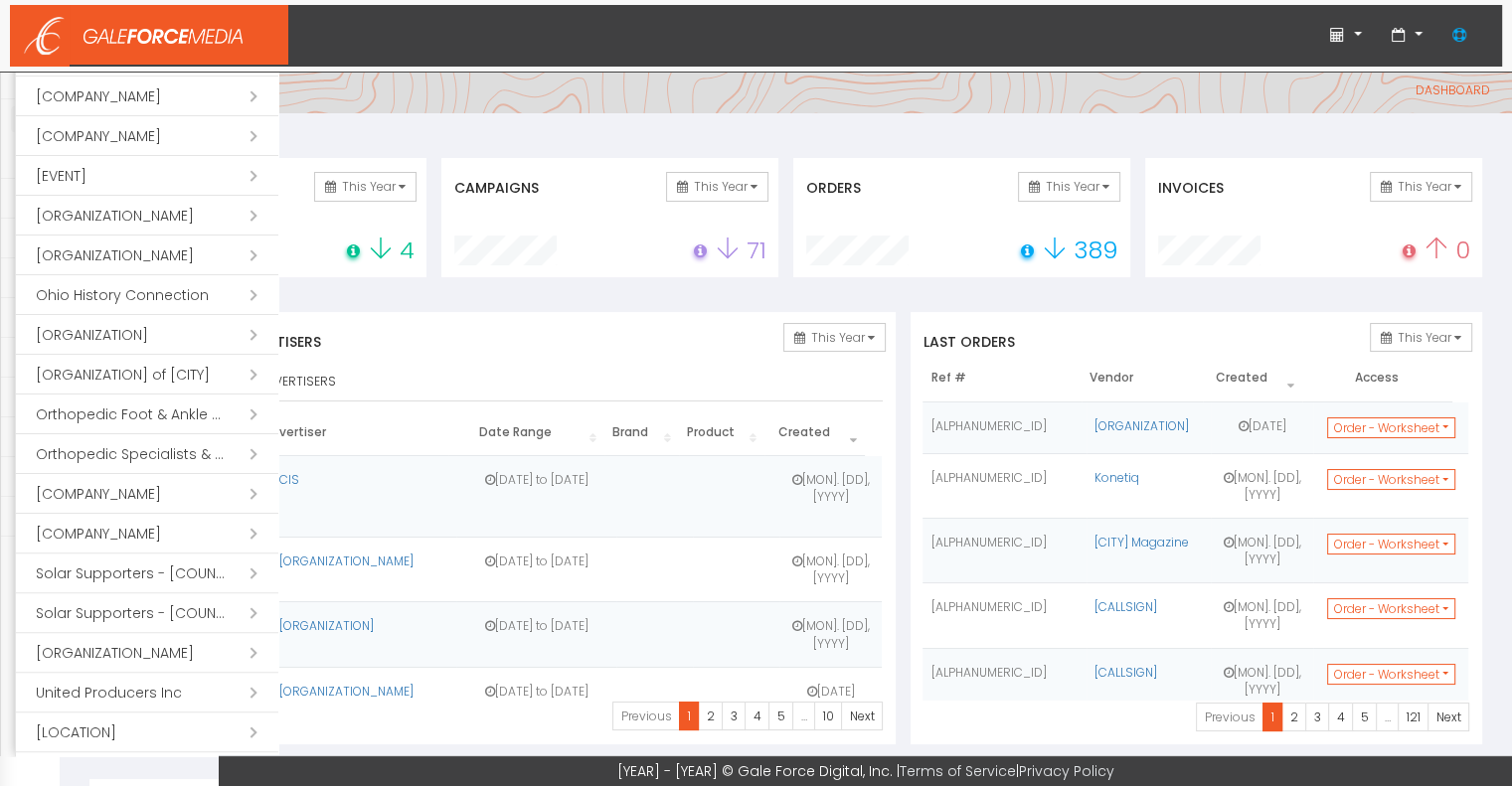 scroll, scrollTop: 520, scrollLeft: 0, axis: vertical 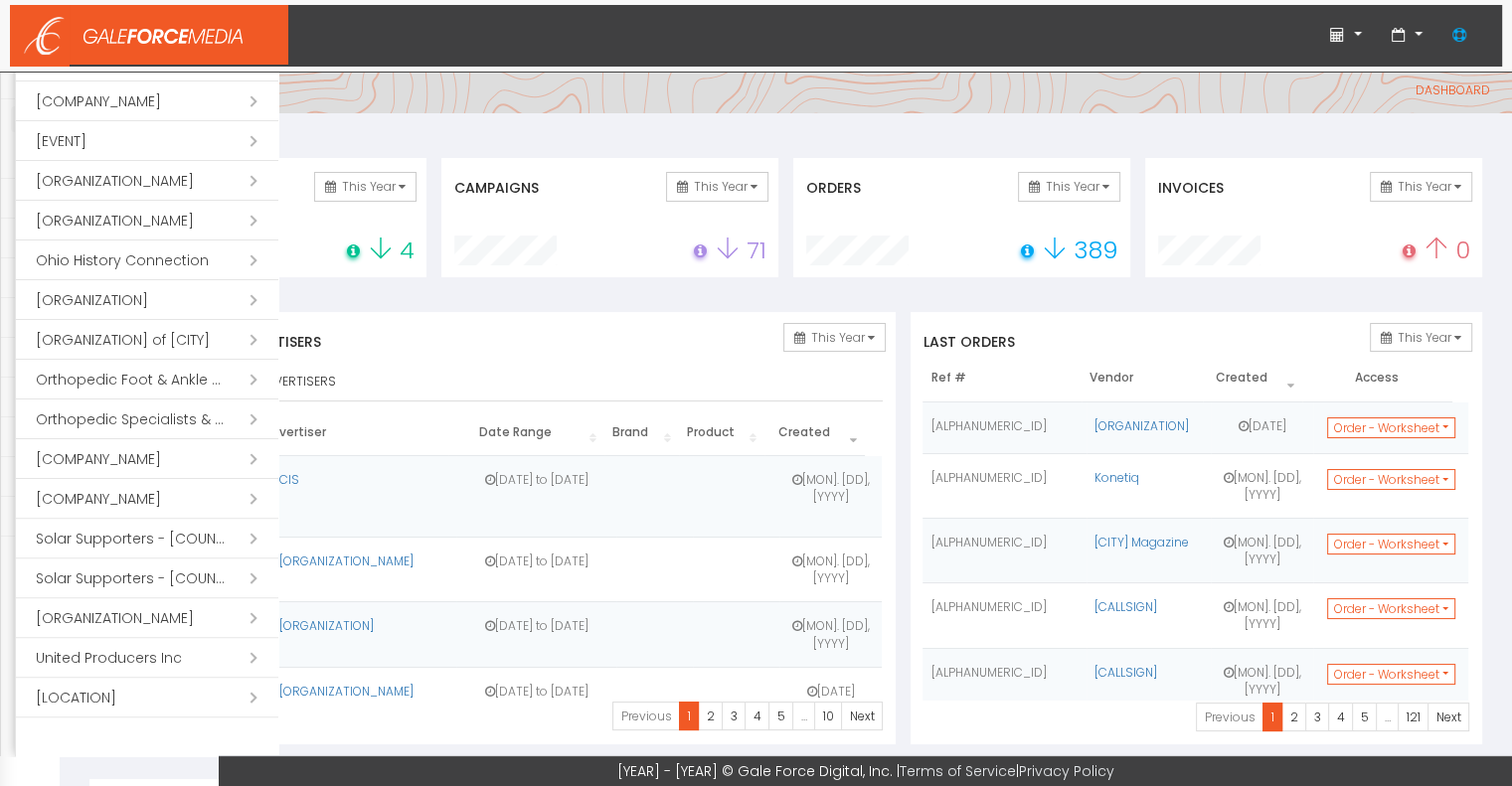 click on "Open submenu (  Ohio Healthy Homes Network)" at bounding box center [147, 221] 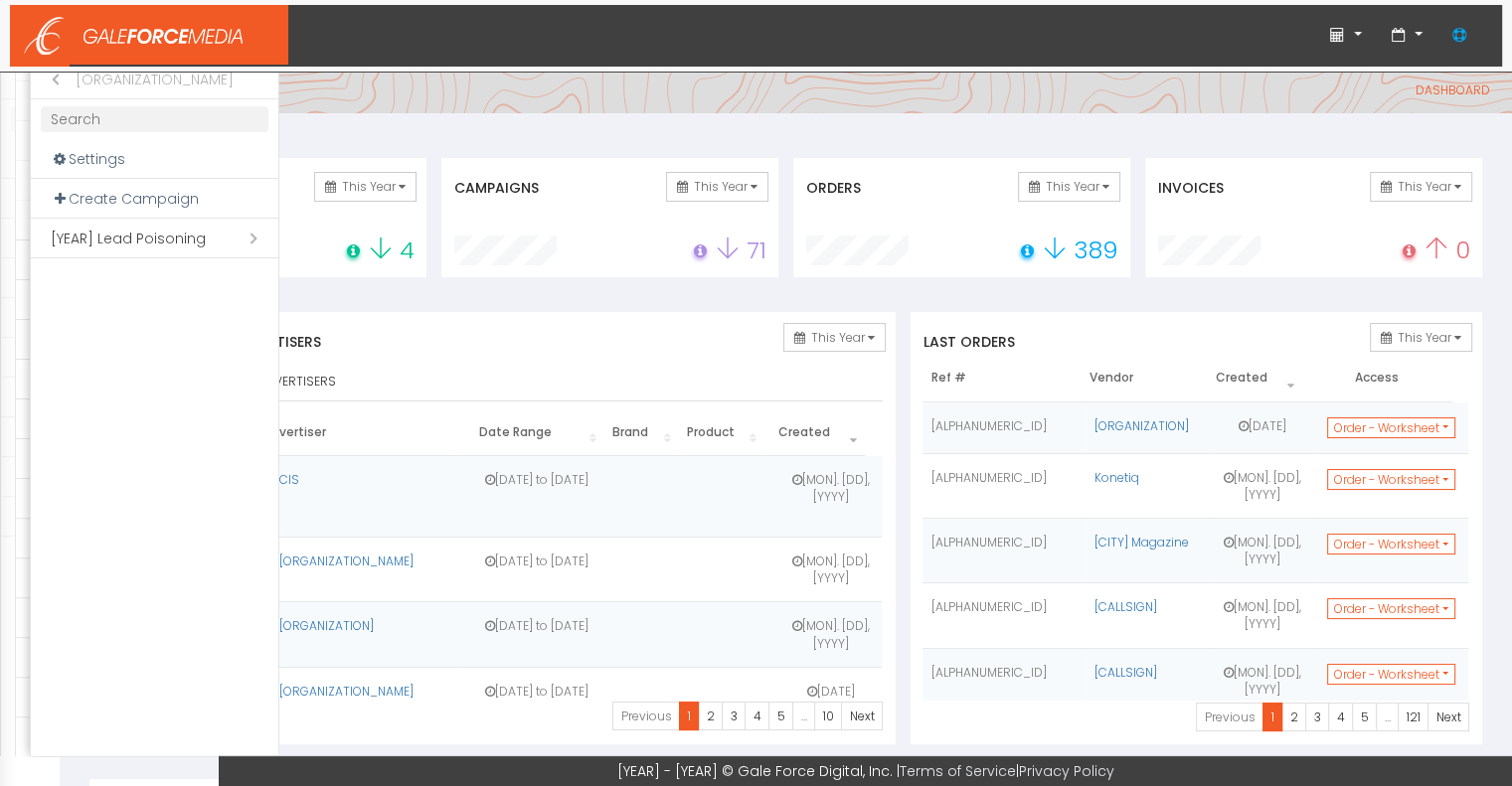 click on "Open submenu (  [YEAR] Lead Poisoning)" at bounding box center [154, 238] 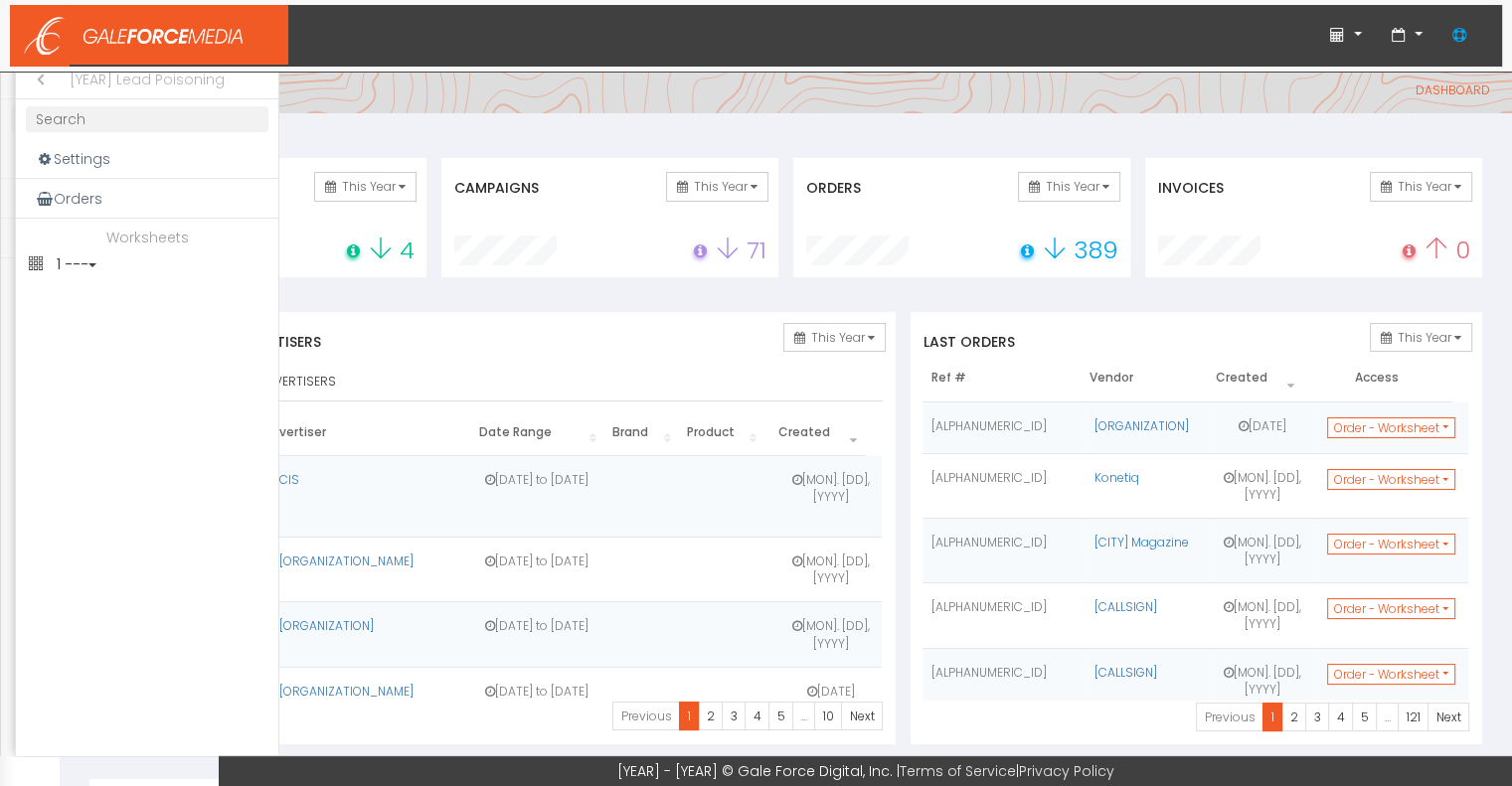 click on "1    ---" at bounding box center (147, 264) 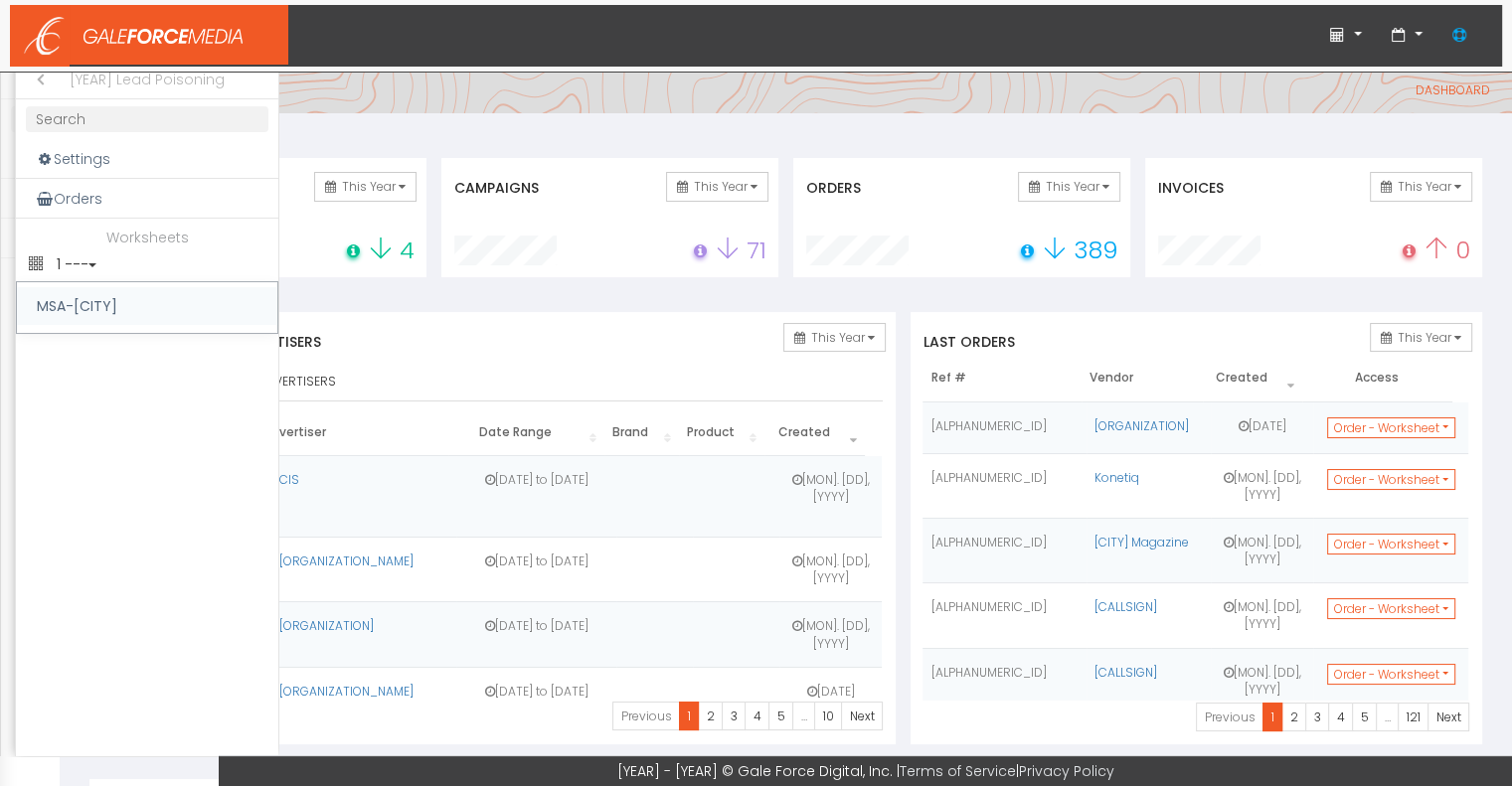 click on "MSA-[CITY]" at bounding box center (147, 306) 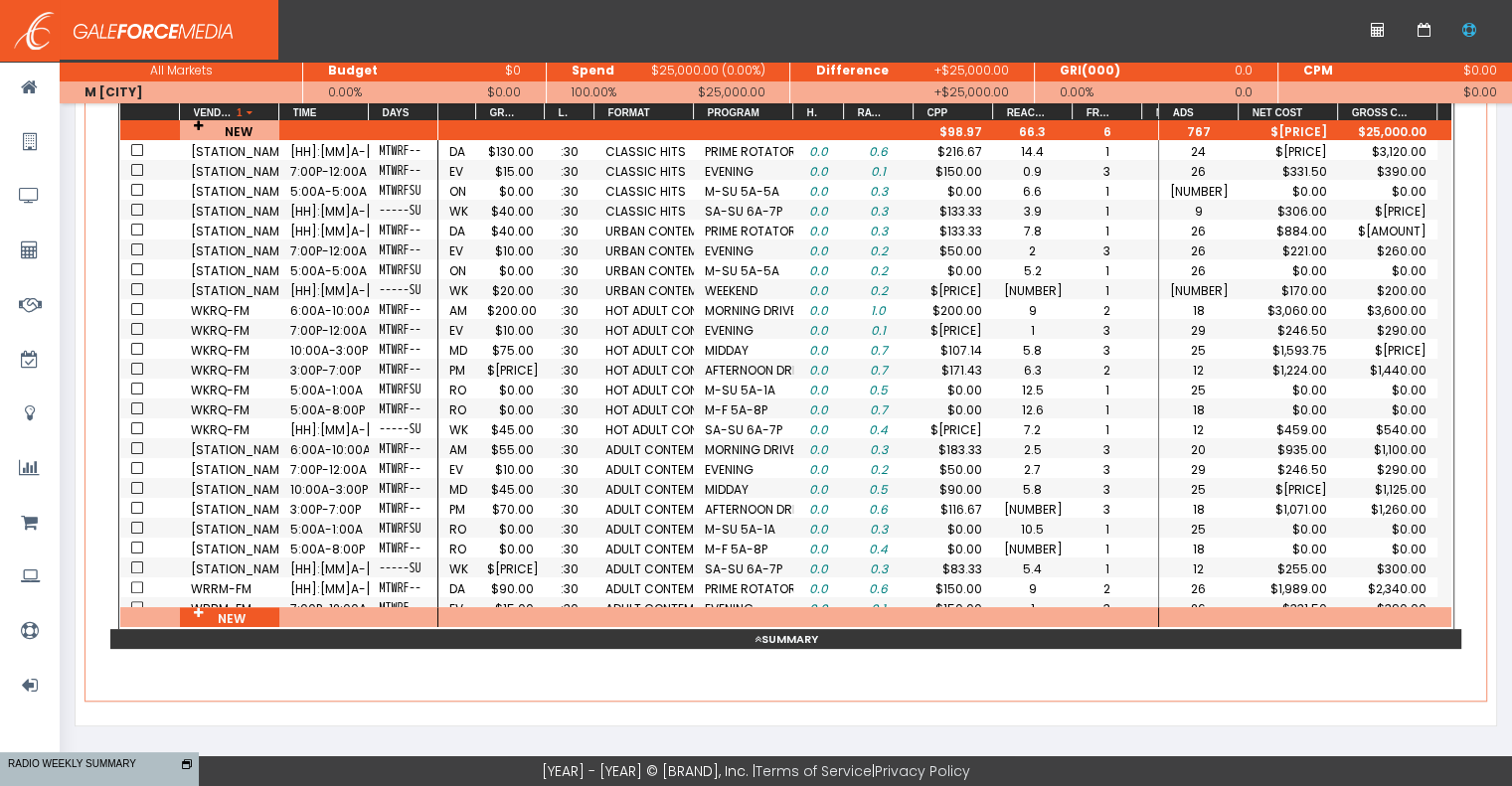 scroll, scrollTop: 432, scrollLeft: 0, axis: vertical 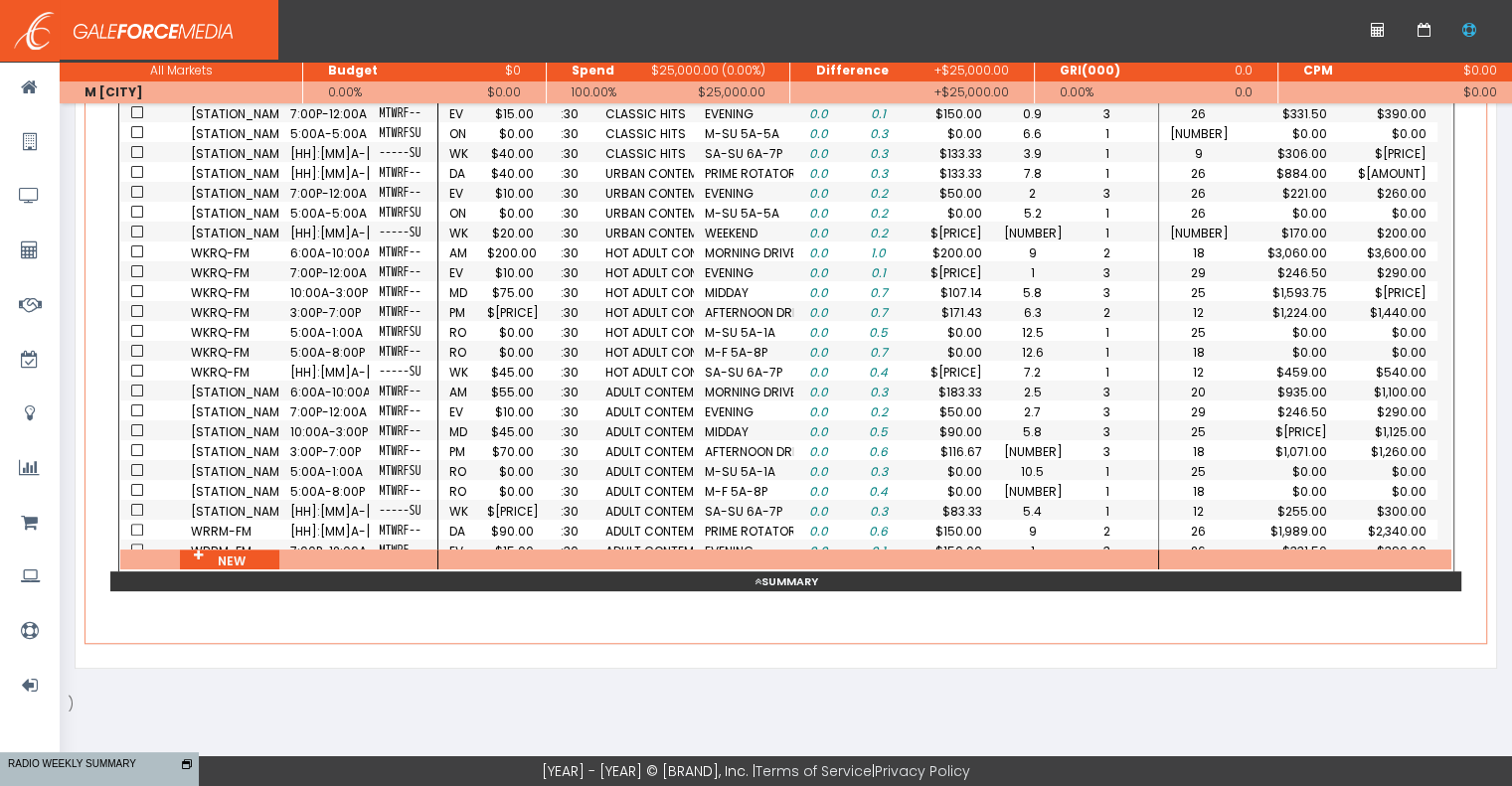click on "Summary" at bounding box center [785, 581] 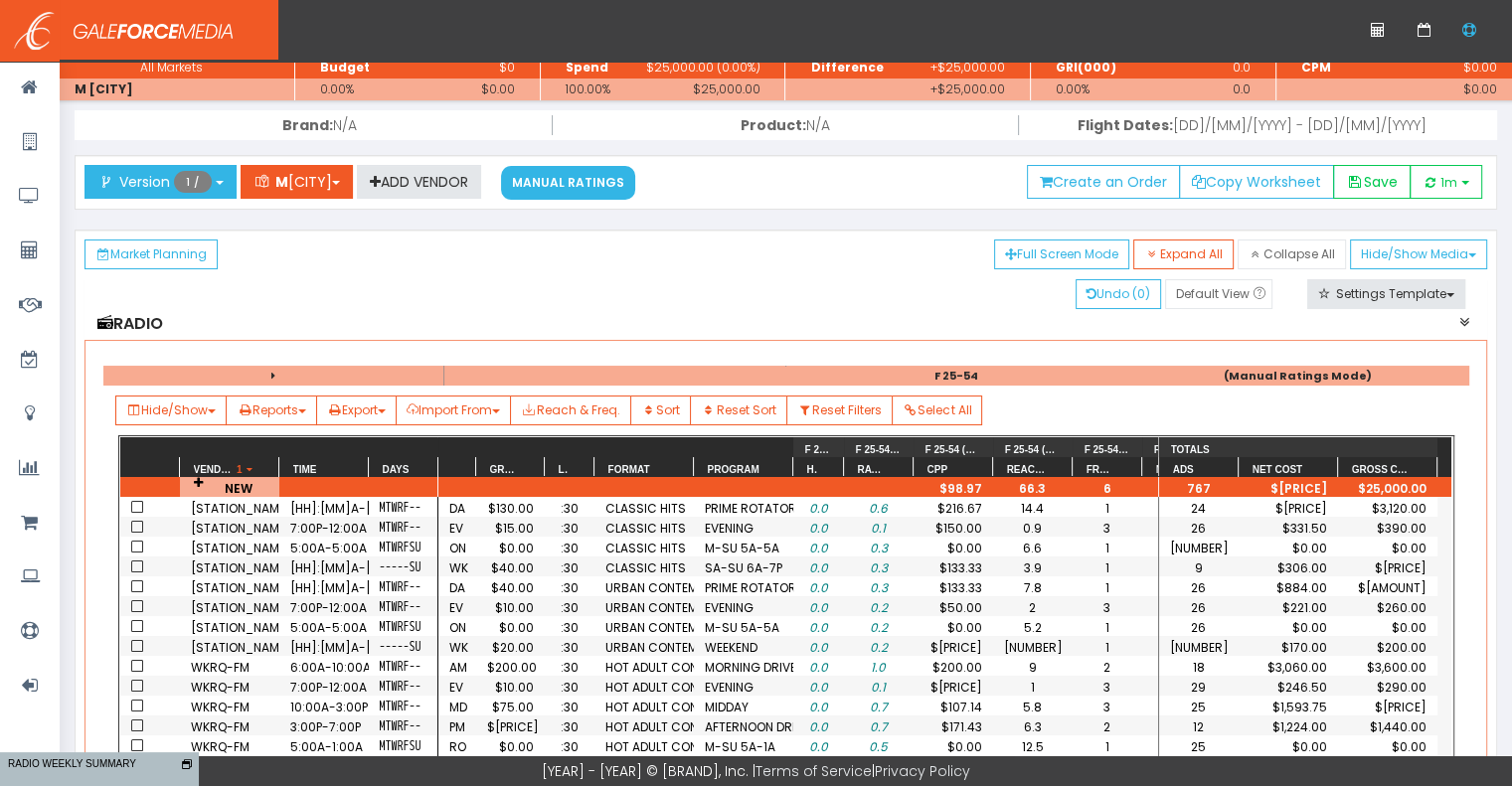 scroll, scrollTop: 0, scrollLeft: 0, axis: both 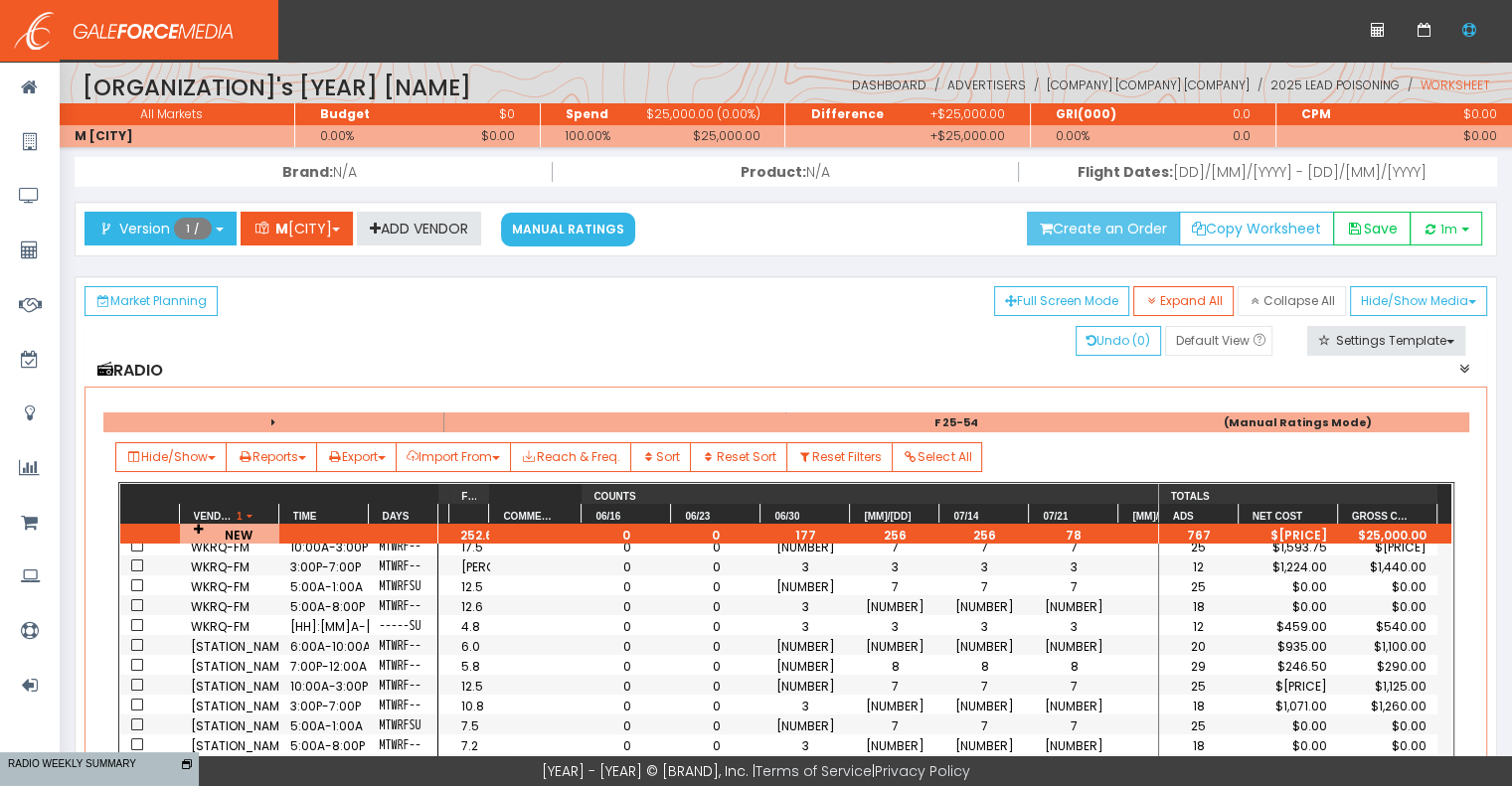click on "Create an Order" at bounding box center (1103, 229) 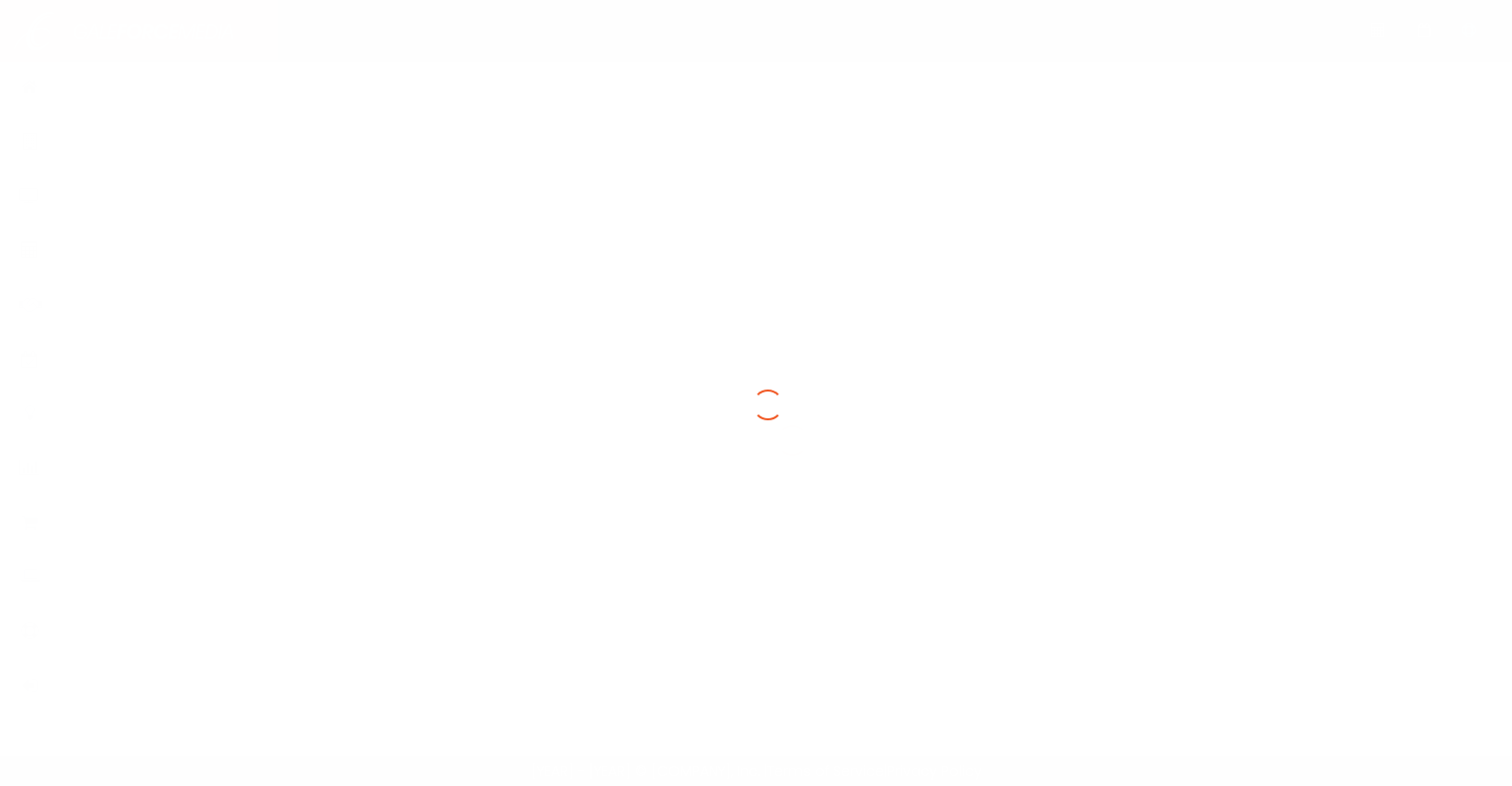 scroll, scrollTop: 0, scrollLeft: 0, axis: both 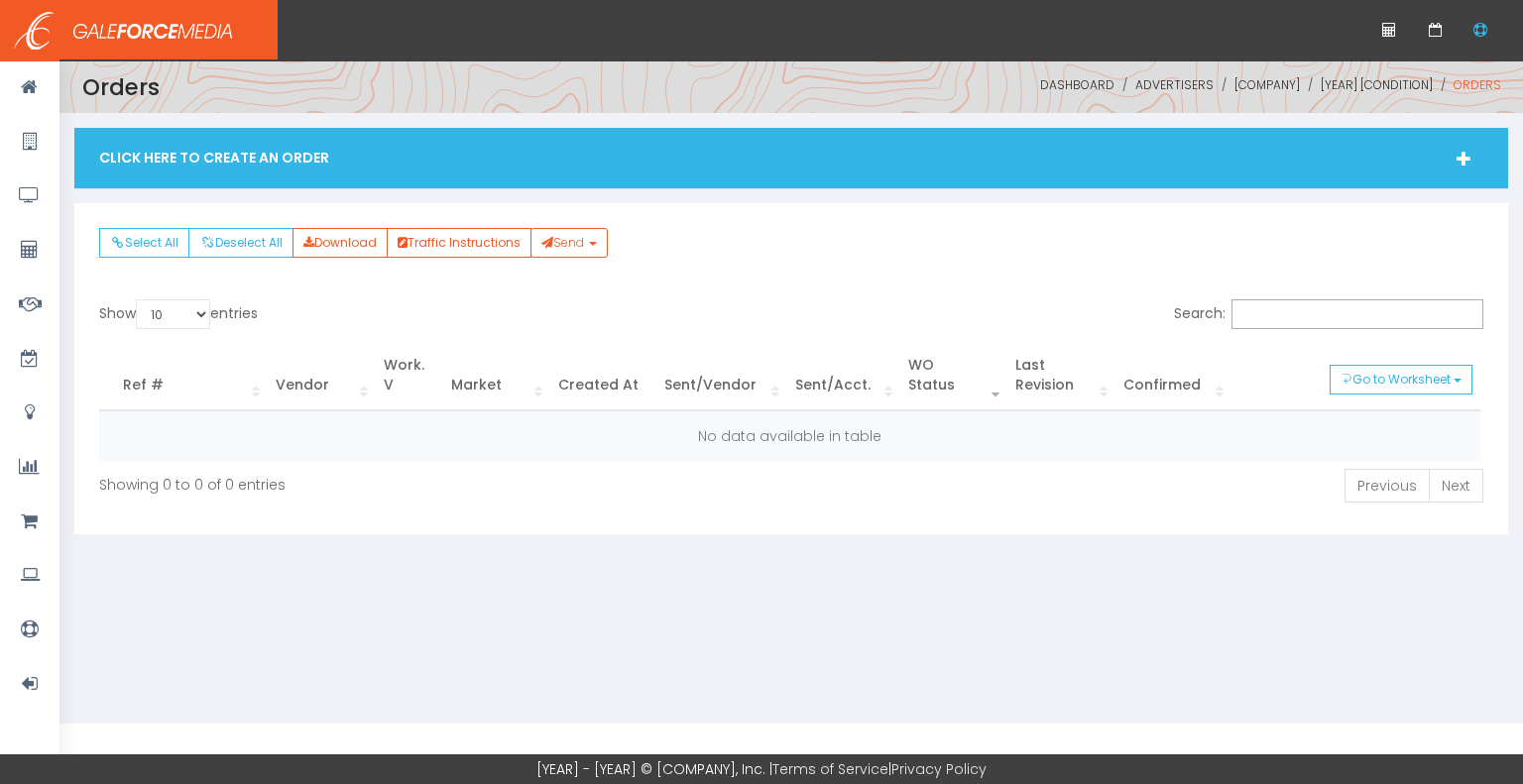 click at bounding box center (1464, 159) 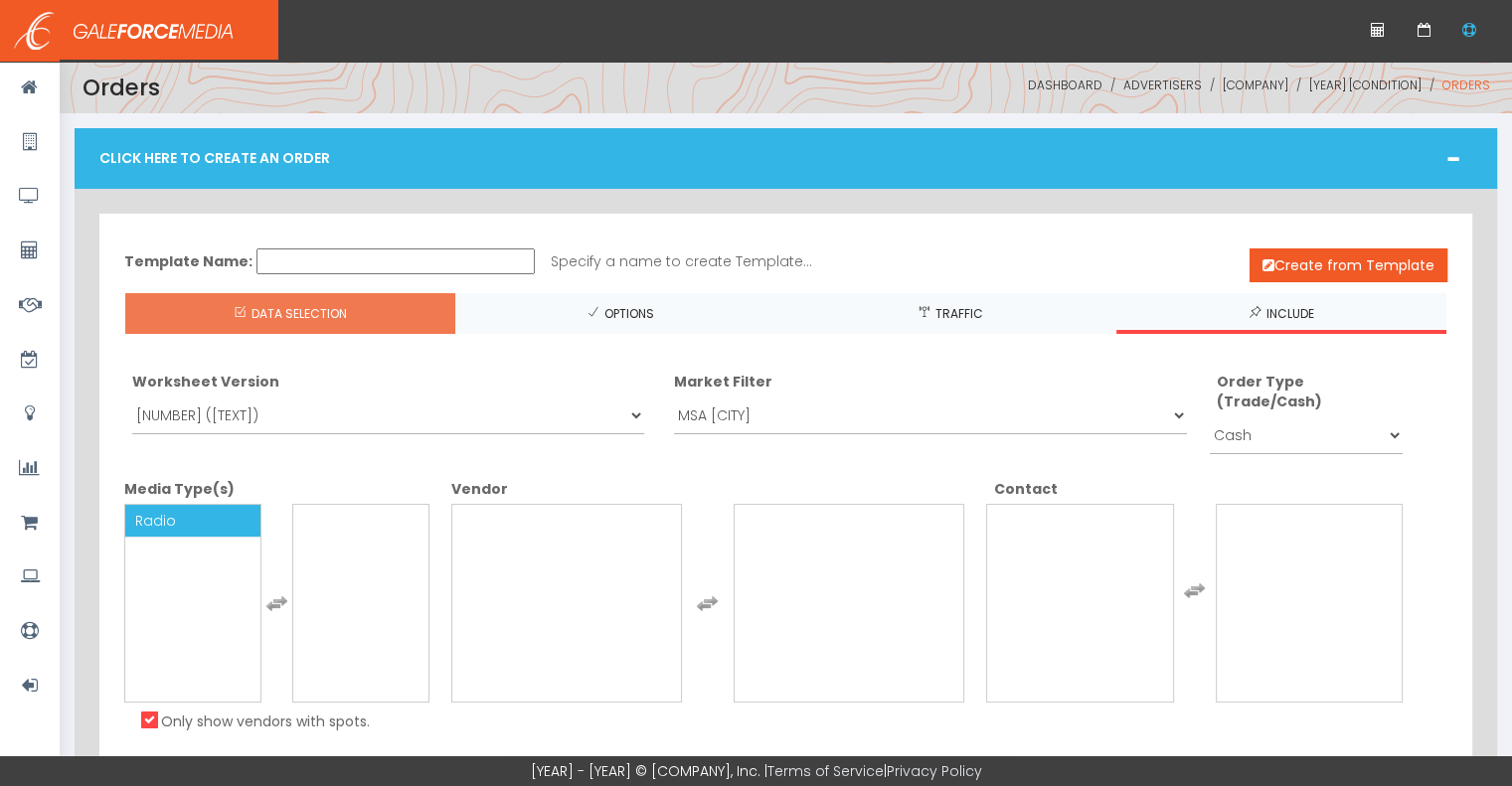 click on "Radio" at bounding box center (155, 521) 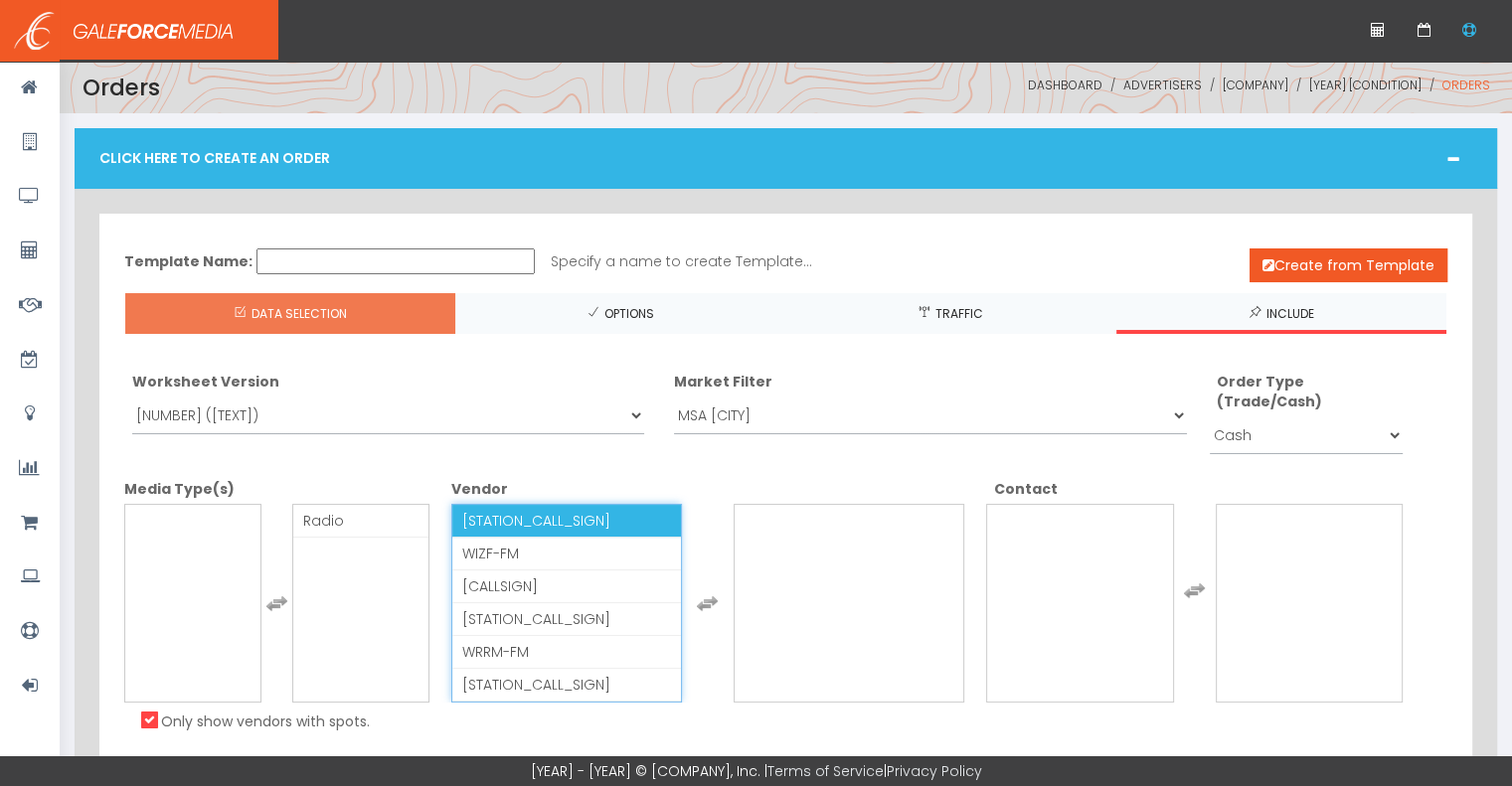 click on "WGRR-FM" at bounding box center [567, 521] 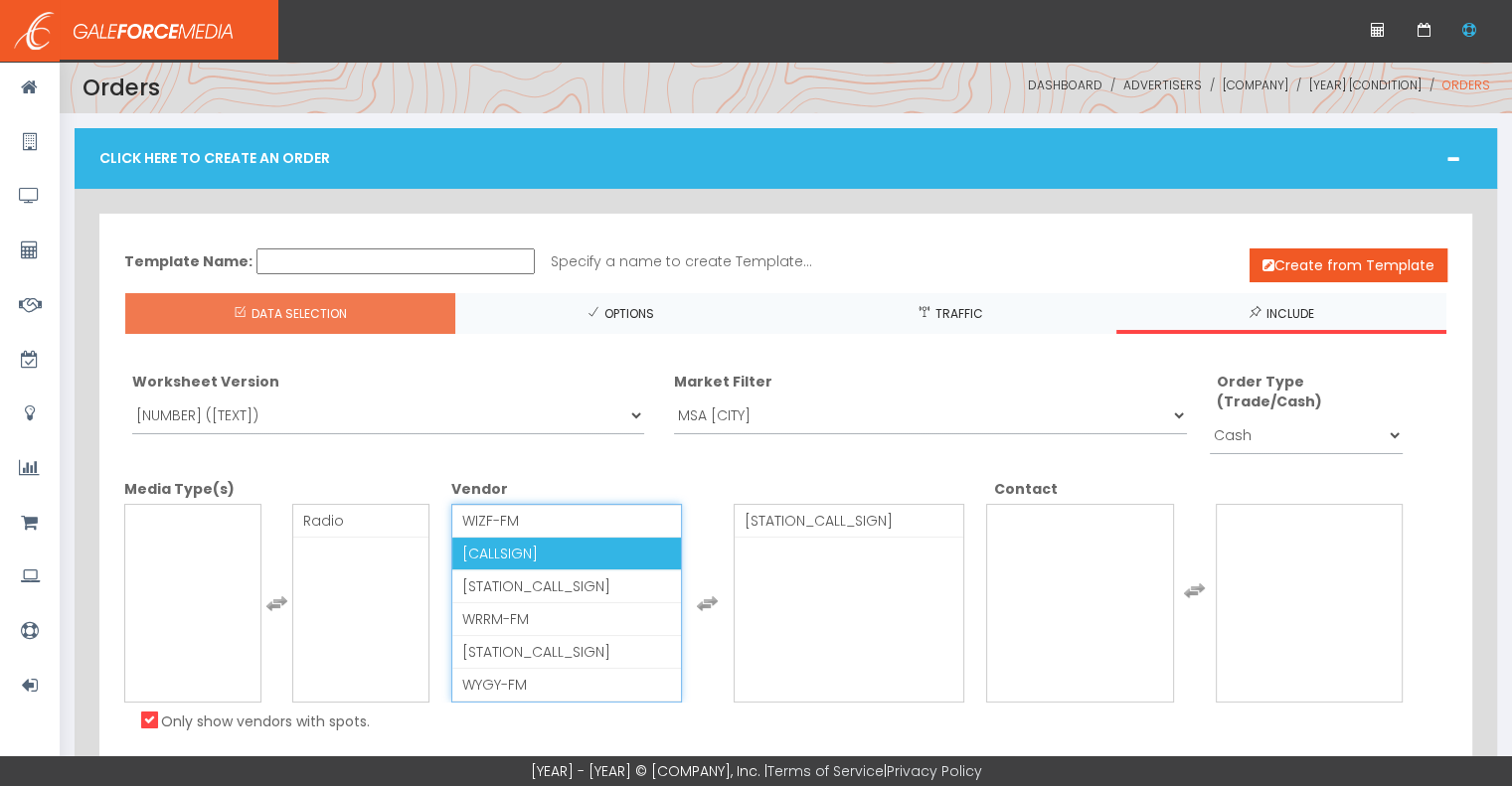 click on "WKRQ-FM" at bounding box center (500, 553) 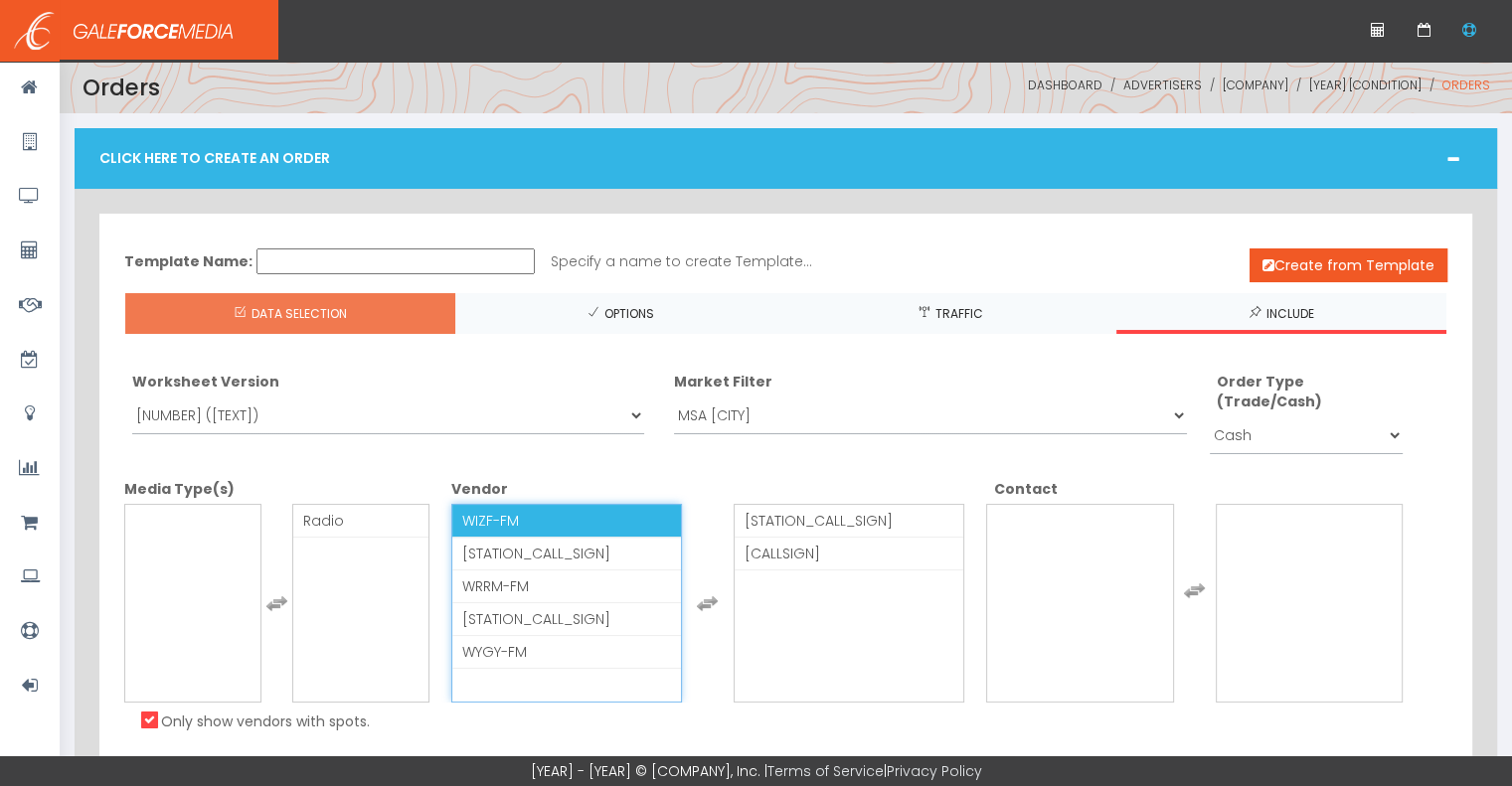 click on "WIZF-FM" at bounding box center [490, 521] 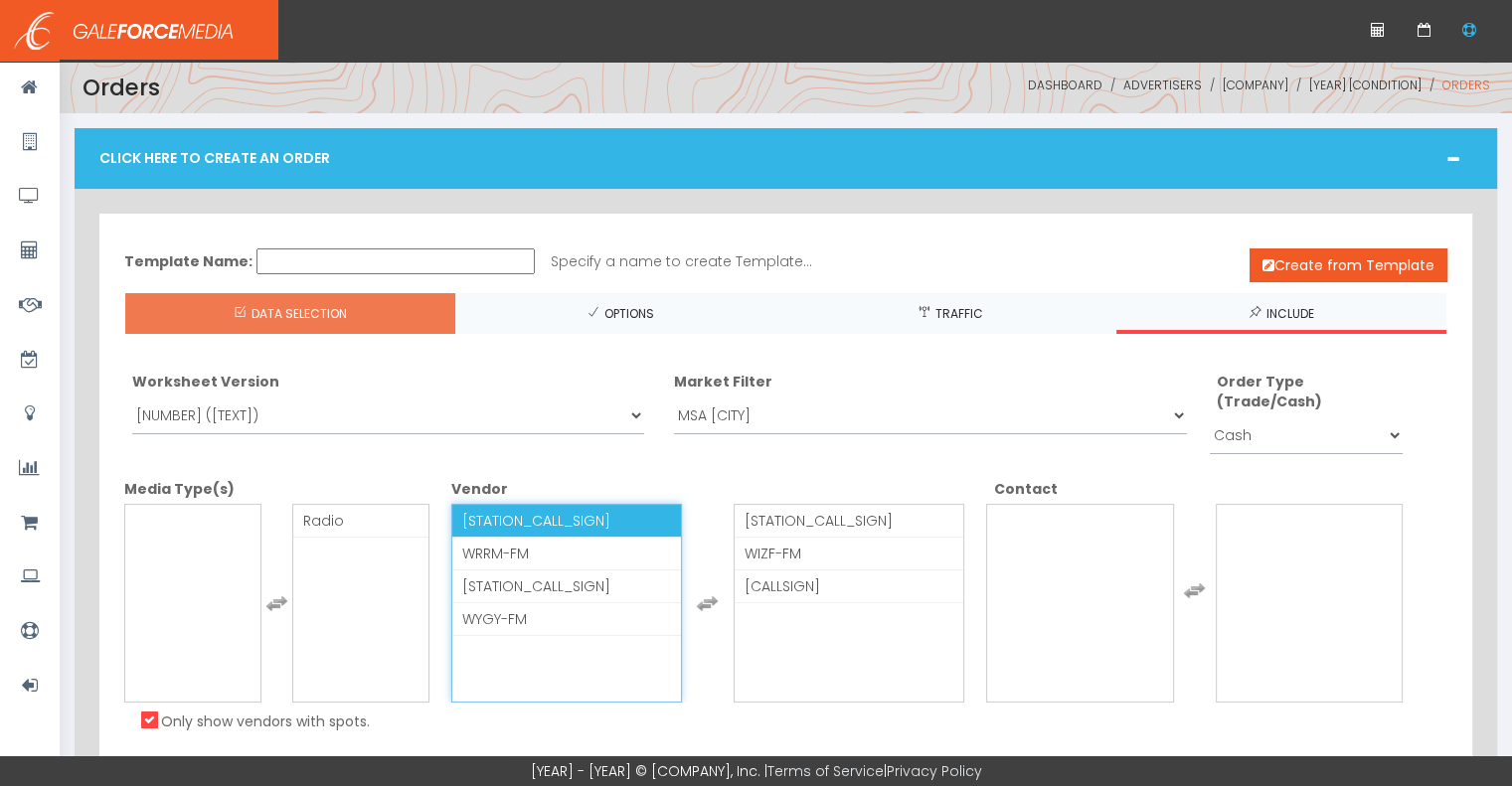 click on "WREW-FM" at bounding box center (536, 521) 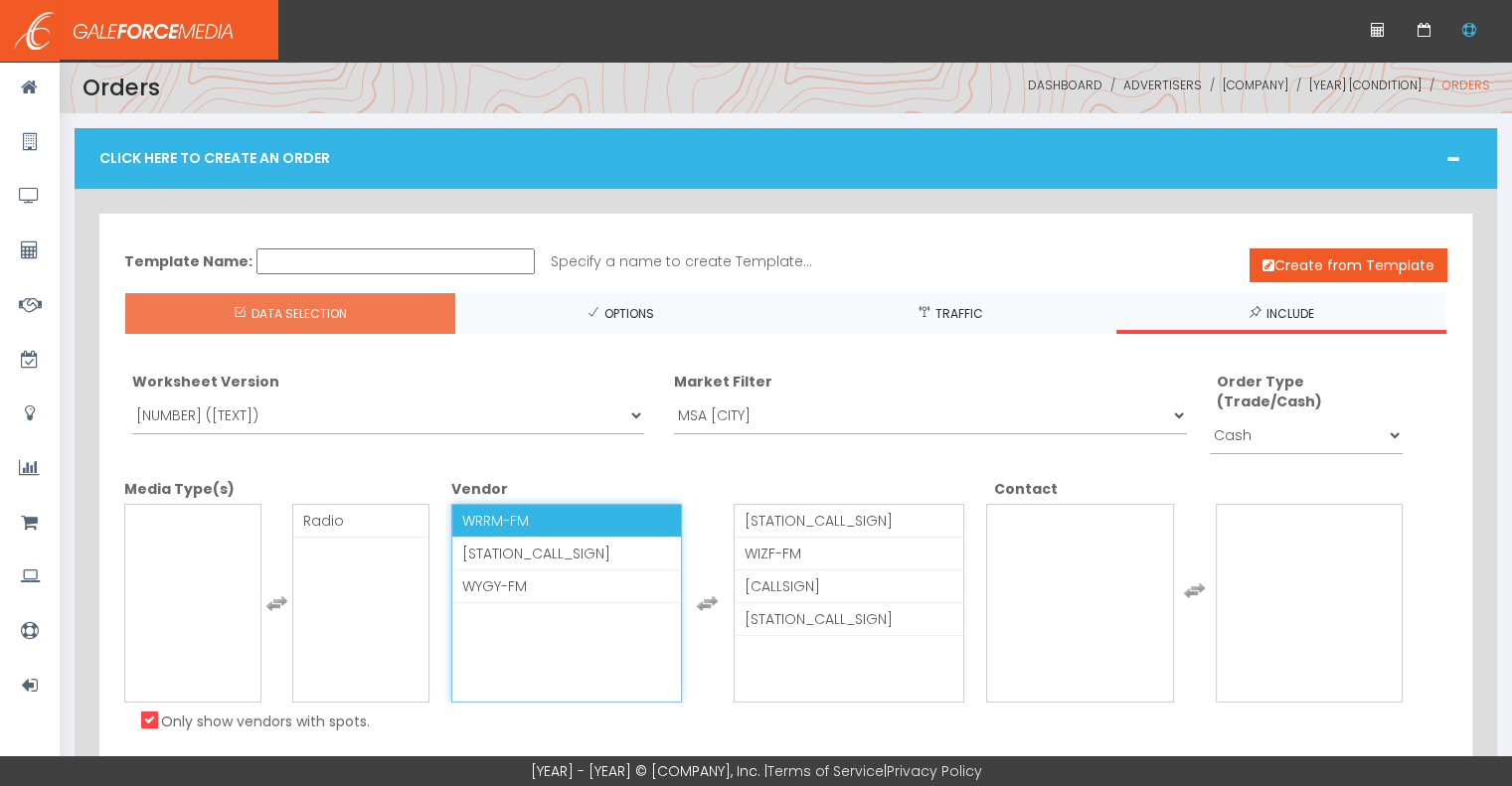 click on "WRRM-FM" at bounding box center [495, 521] 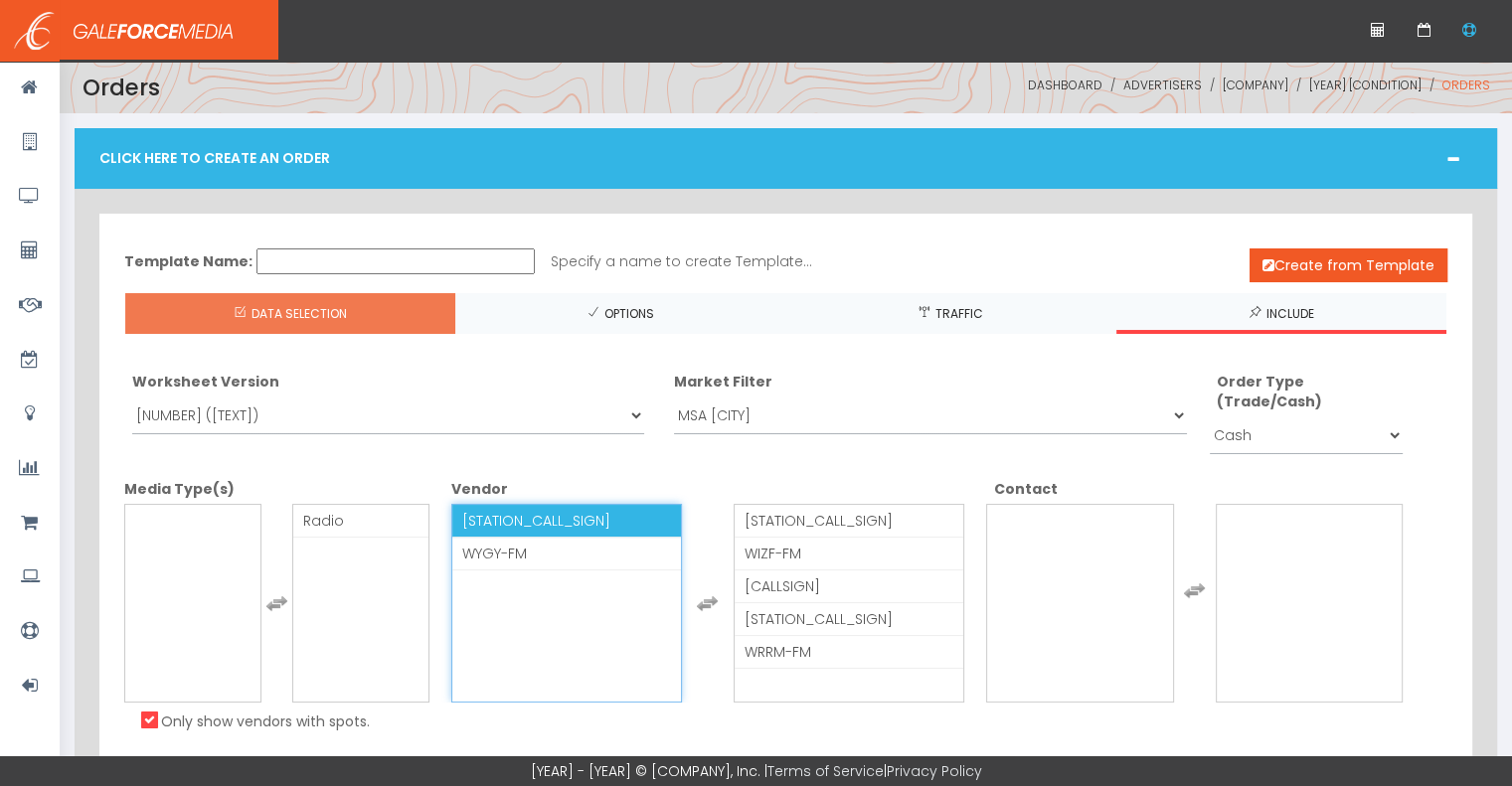 click on "WUBE-FM" at bounding box center (536, 521) 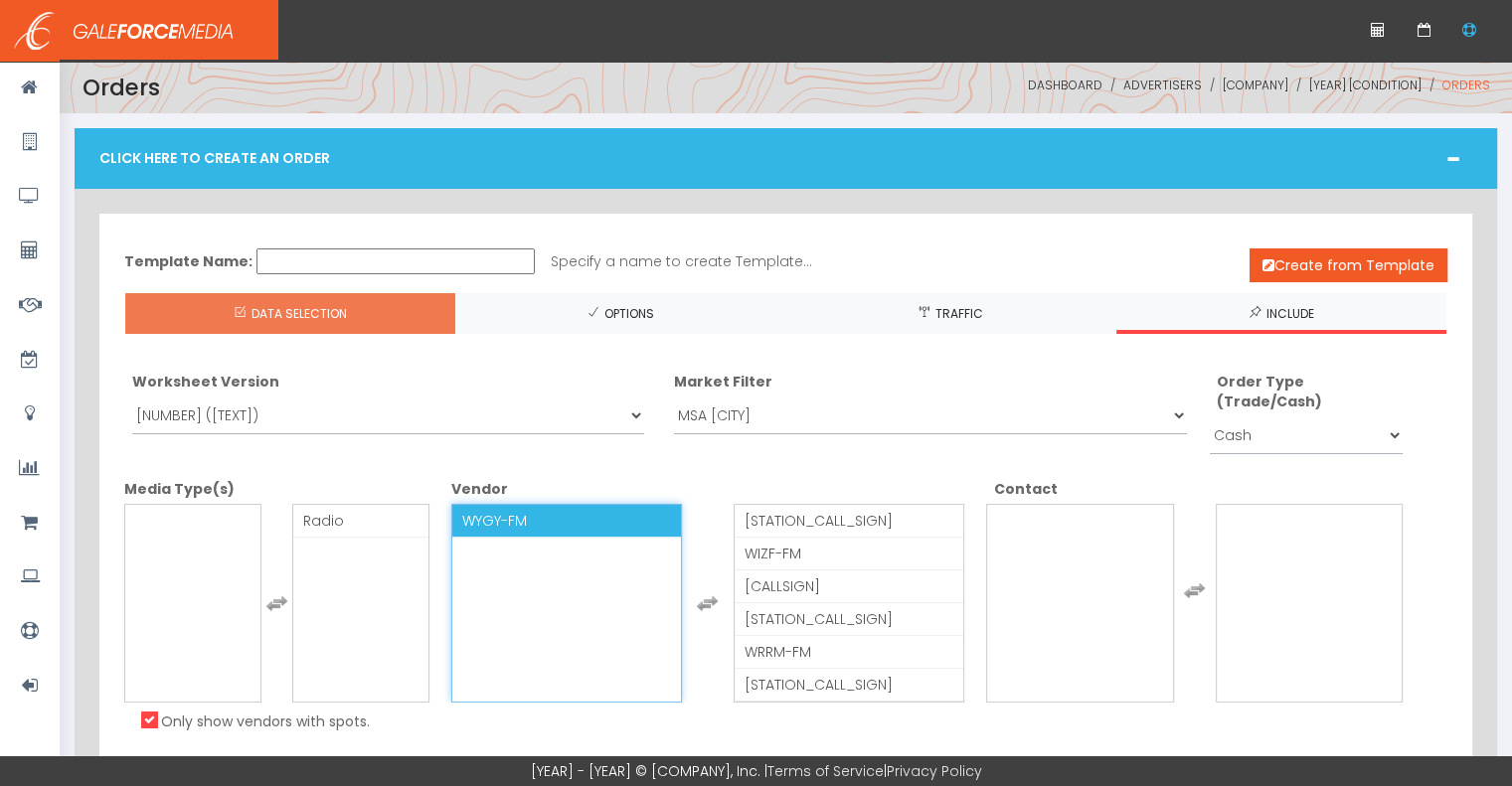 click on "WYGY-FM" at bounding box center (494, 521) 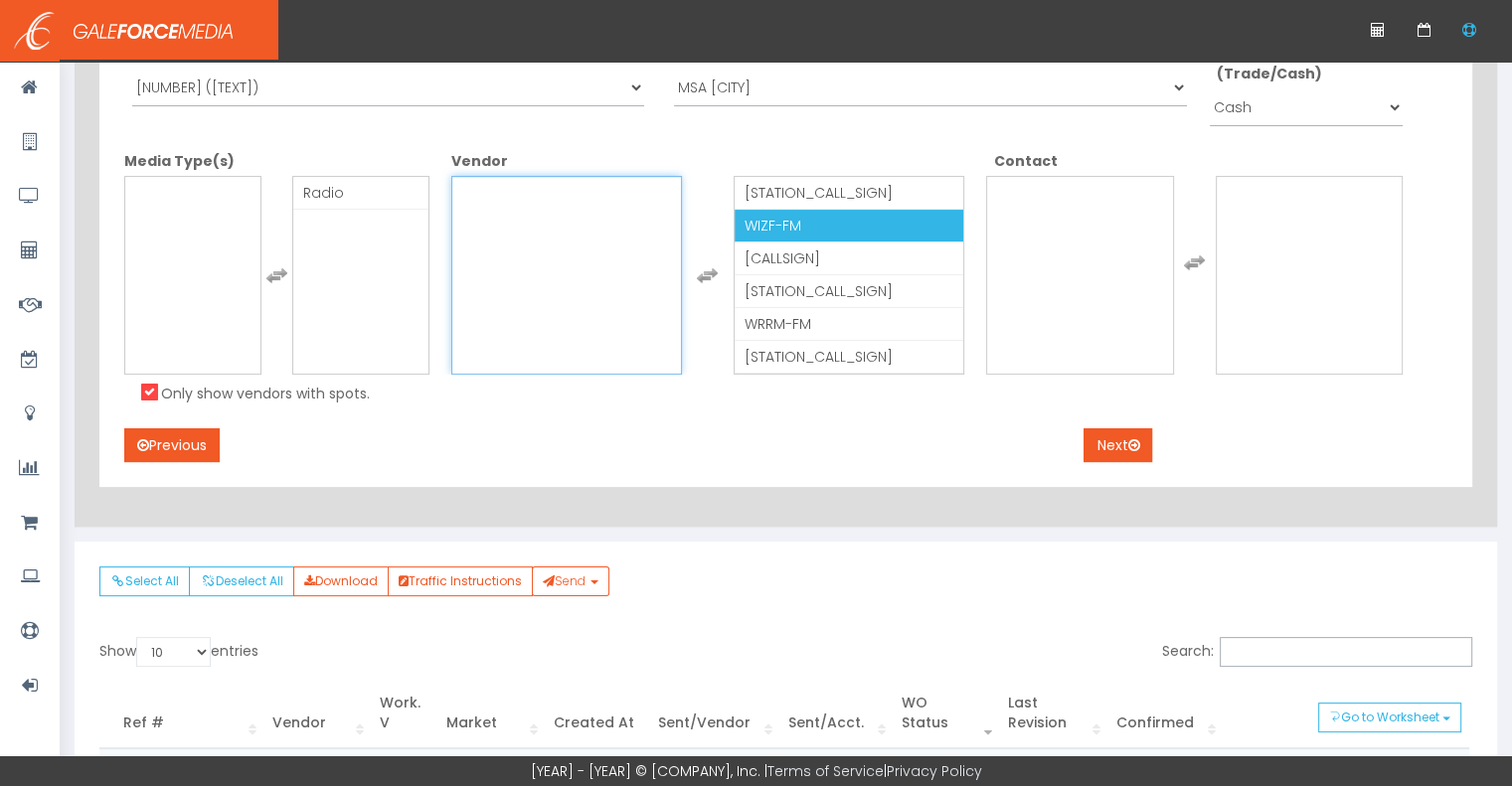 scroll, scrollTop: 331, scrollLeft: 0, axis: vertical 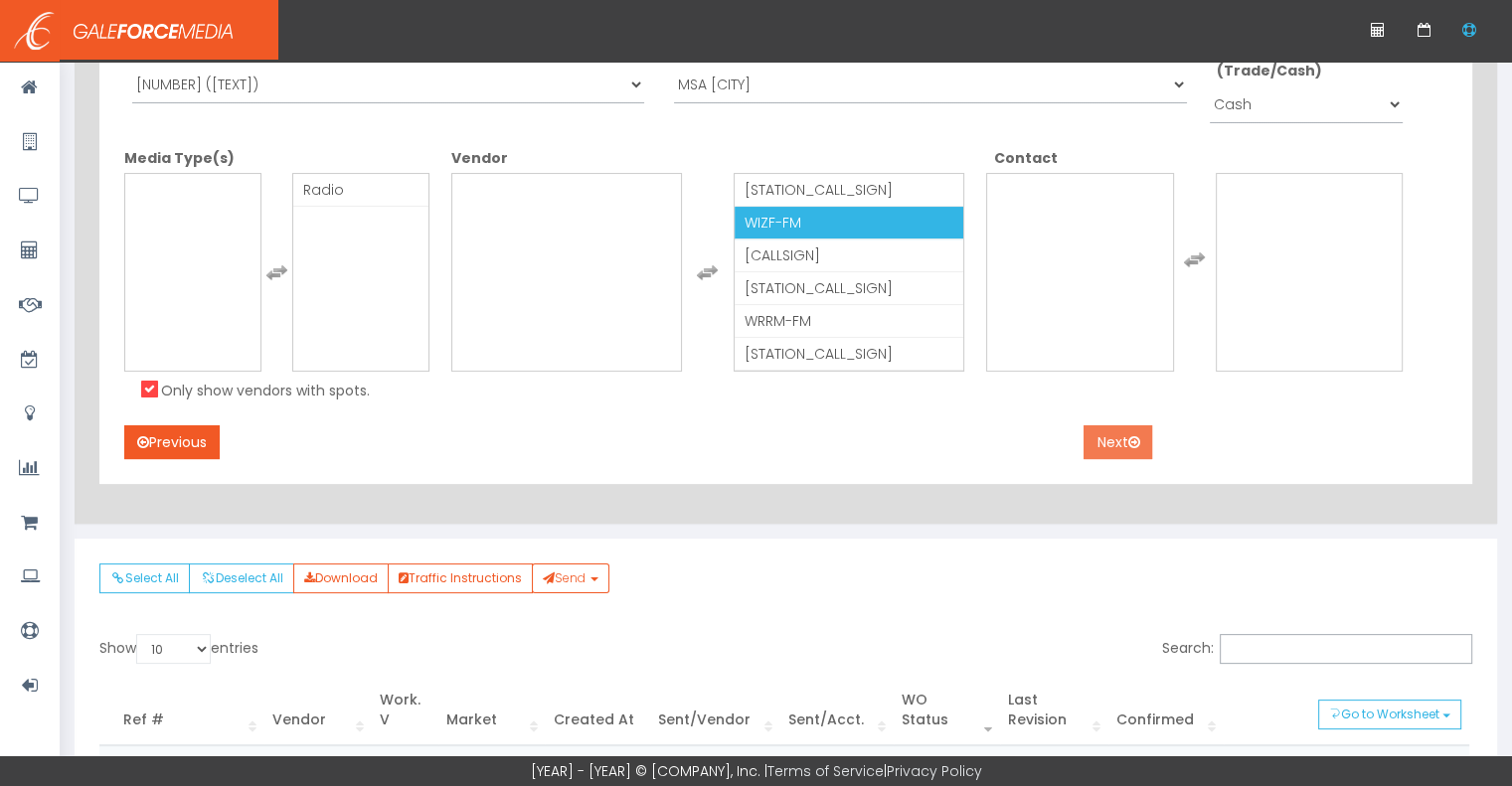 click on "Next" at bounding box center [1117, 442] 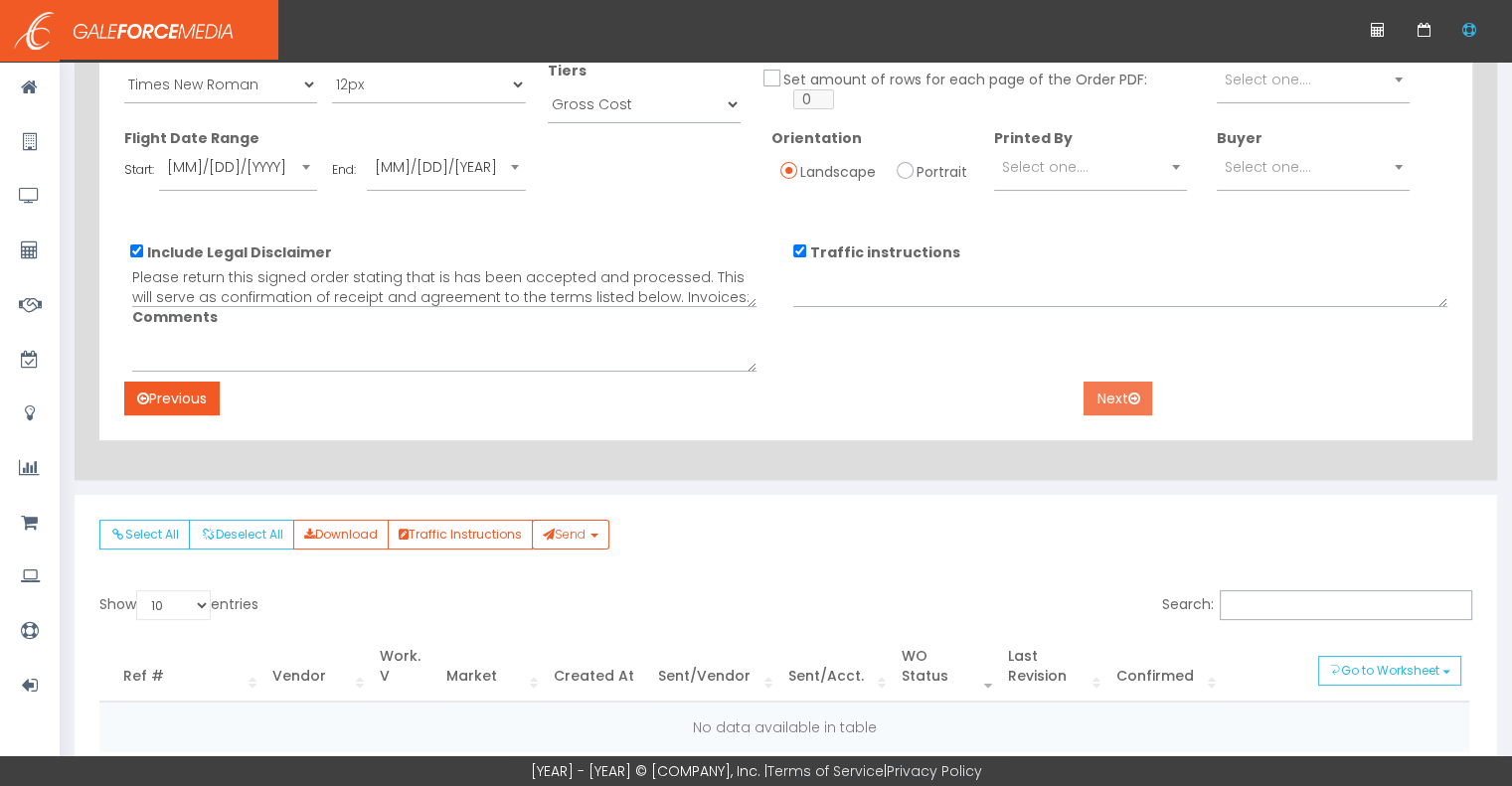 scroll, scrollTop: 0, scrollLeft: 0, axis: both 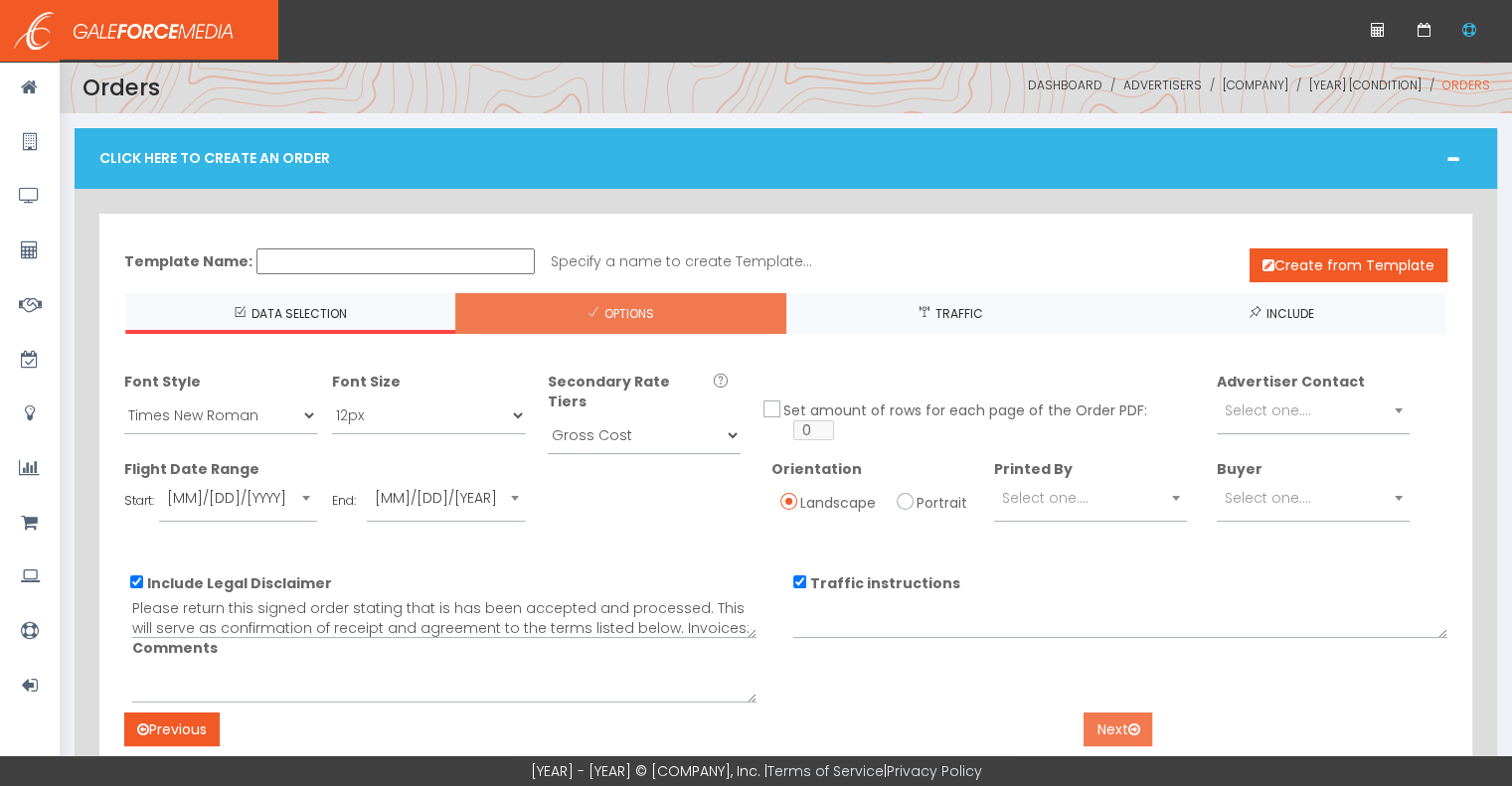click on "Next" at bounding box center (1117, 729) 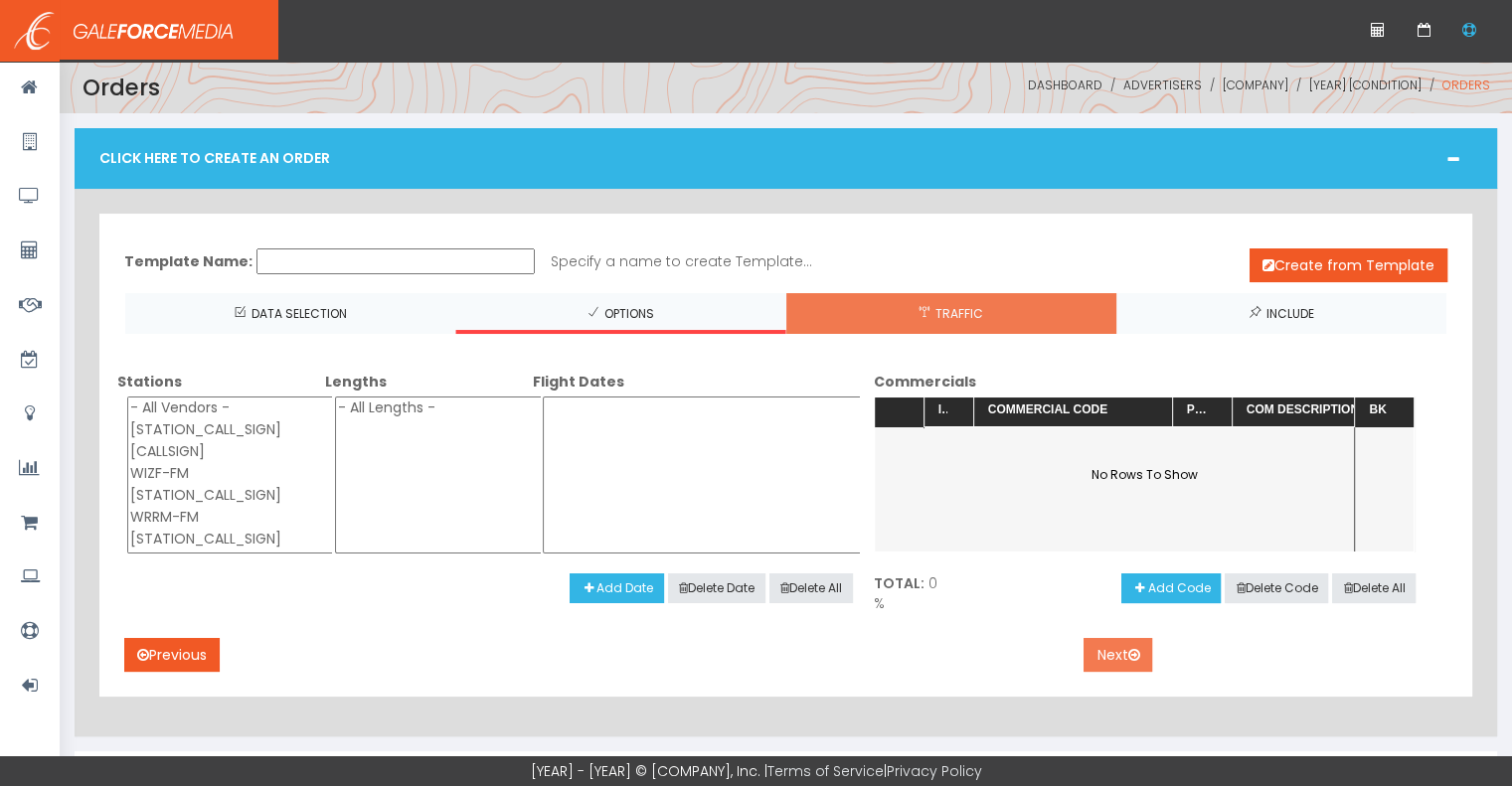 click on "Next" at bounding box center (1117, 655) 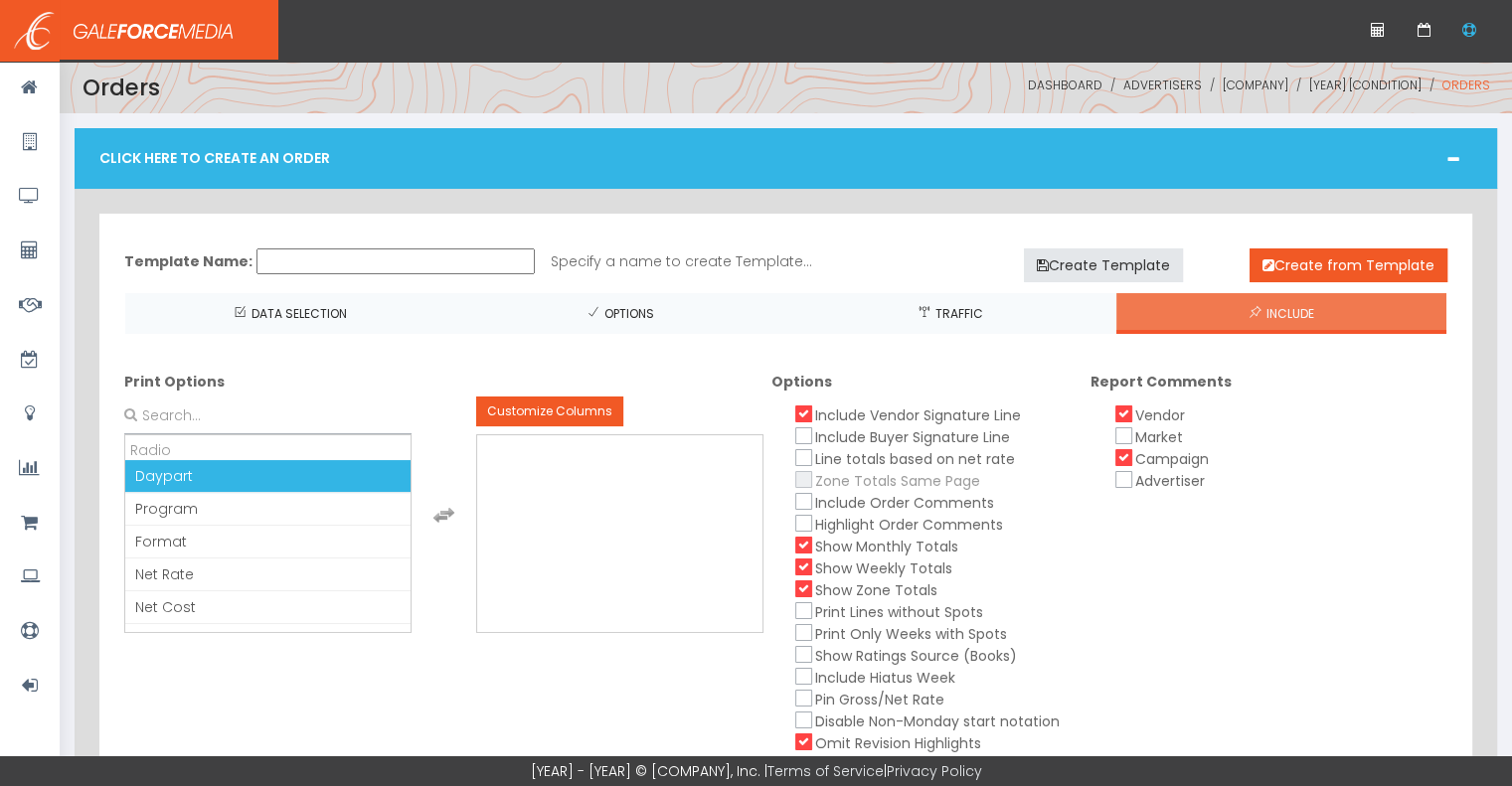 click on "Daypart" at bounding box center (267, 476) 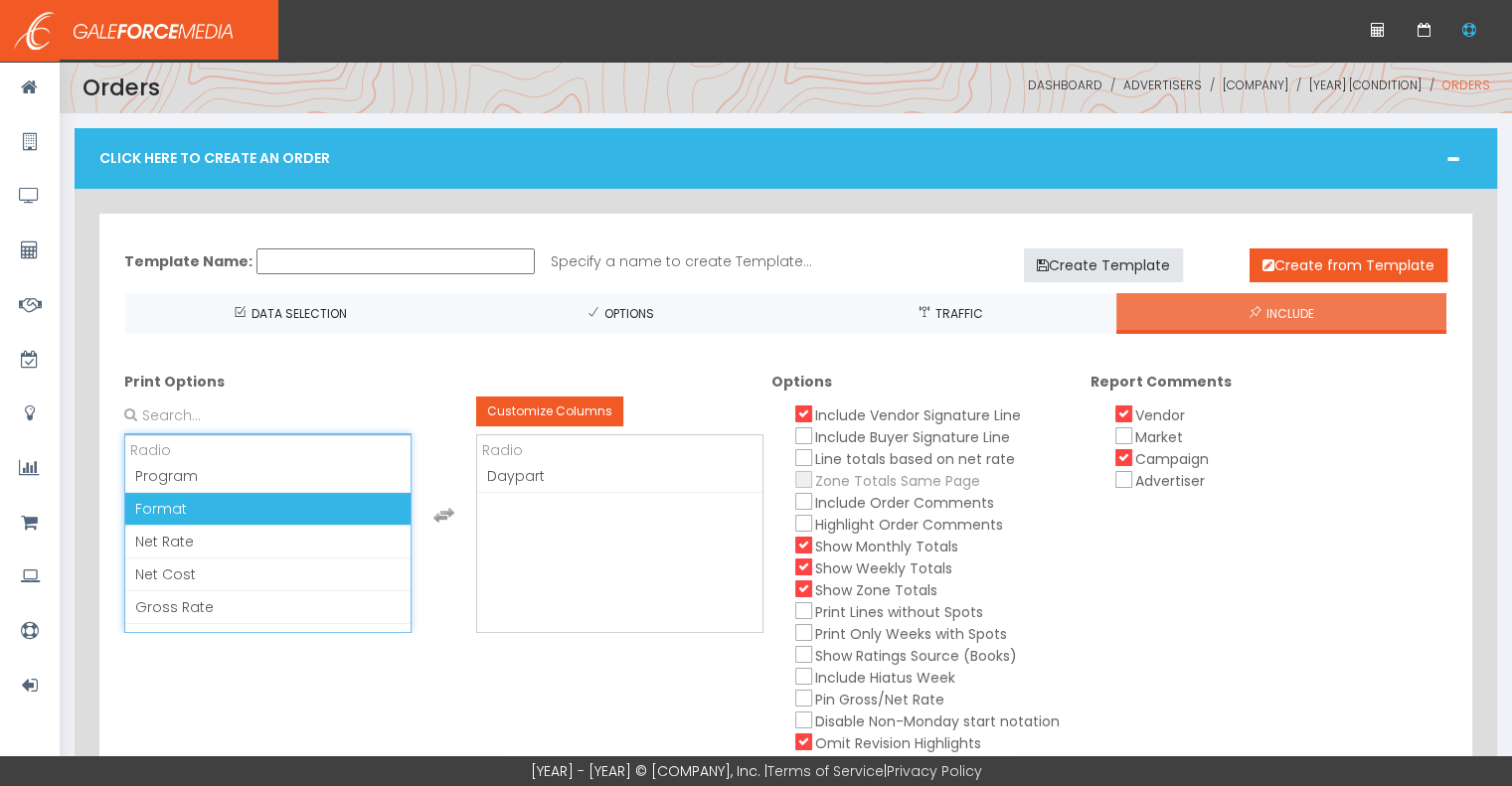 click on "Format" at bounding box center (267, 509) 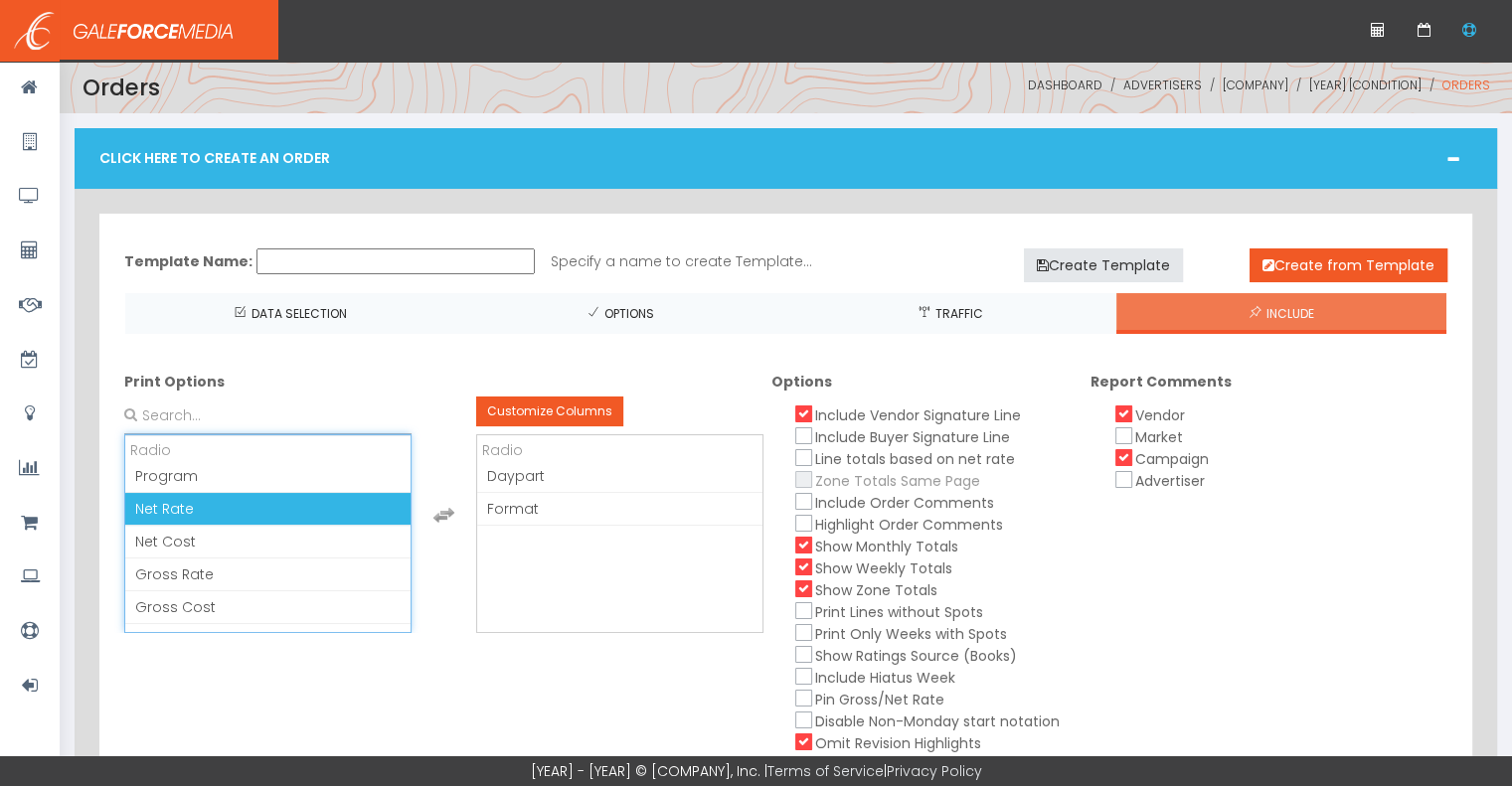click on "Net Rate" at bounding box center [267, 509] 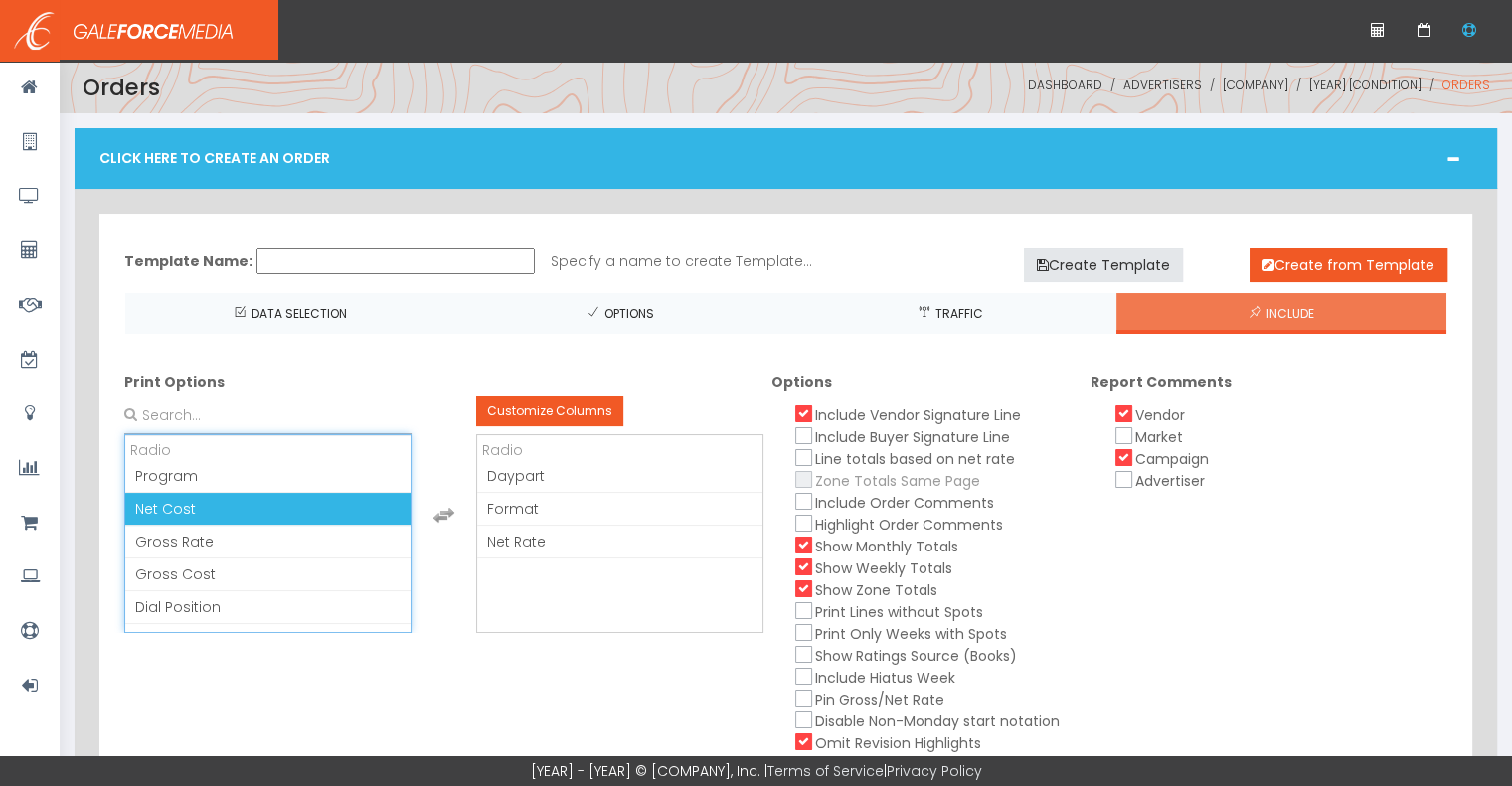 click on "Net Cost" at bounding box center [267, 509] 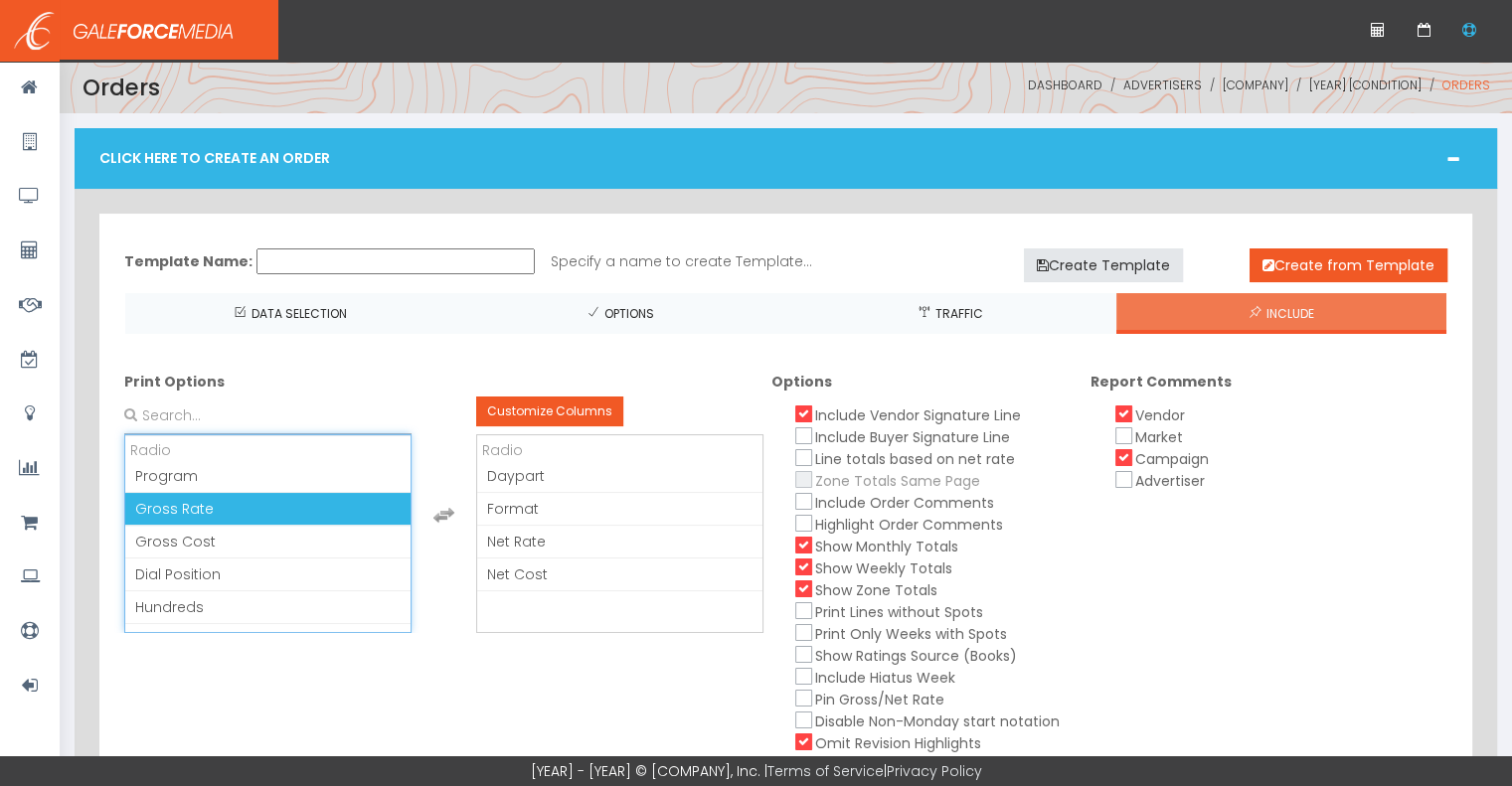 click on "Gross Rate" at bounding box center [267, 509] 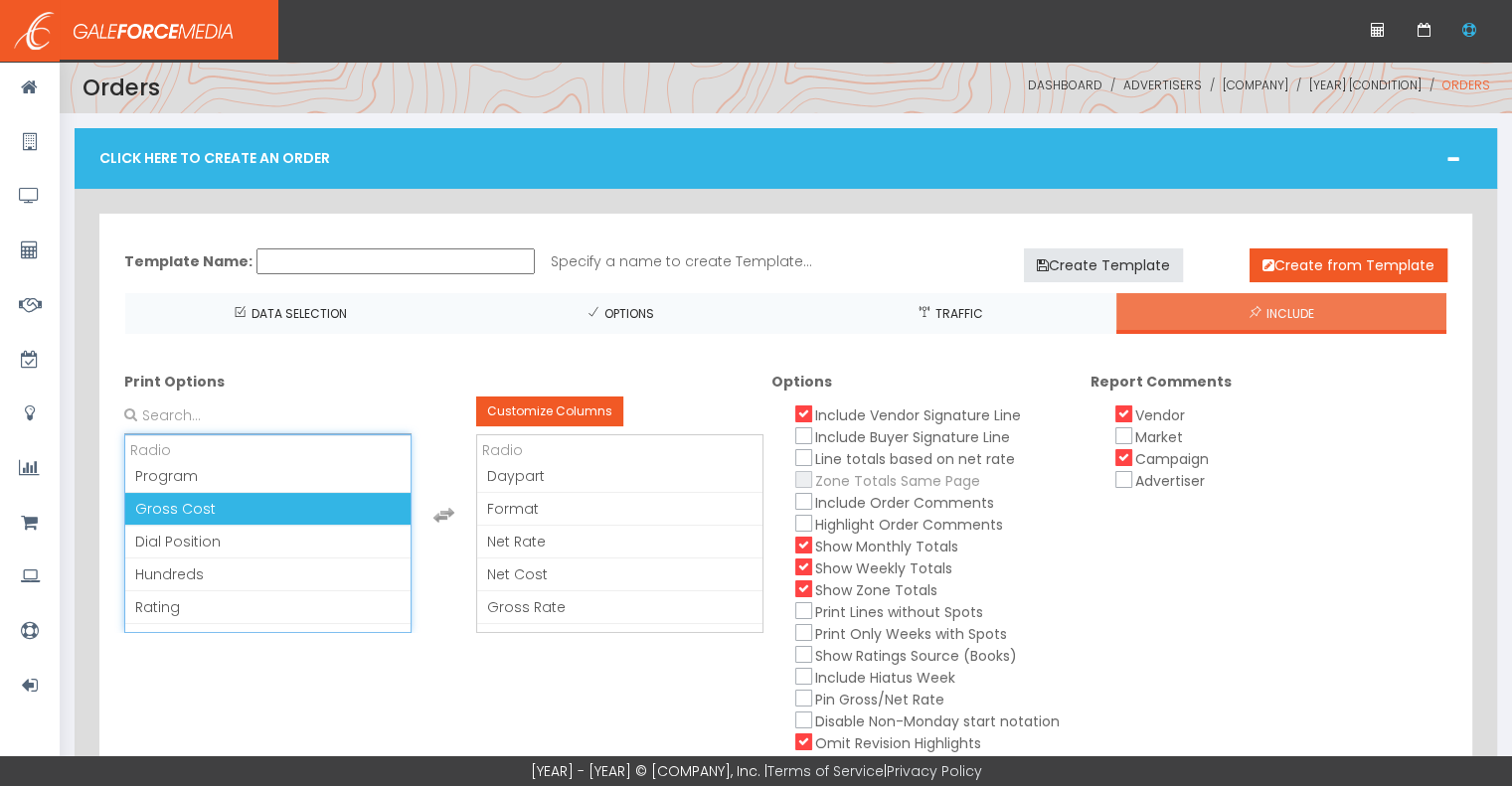 click on "Gross Cost" at bounding box center [267, 509] 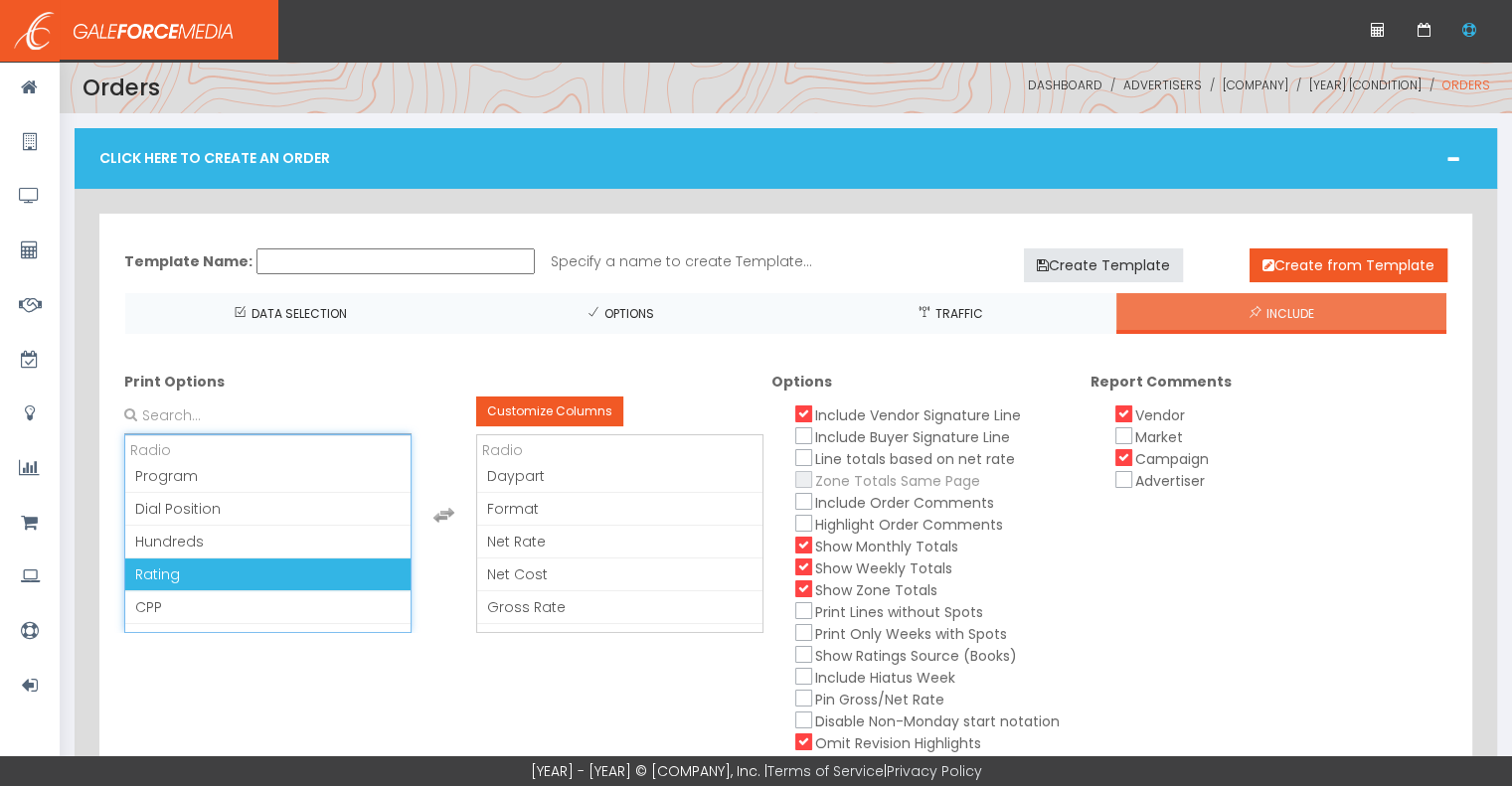 click on "Rating" at bounding box center (267, 574) 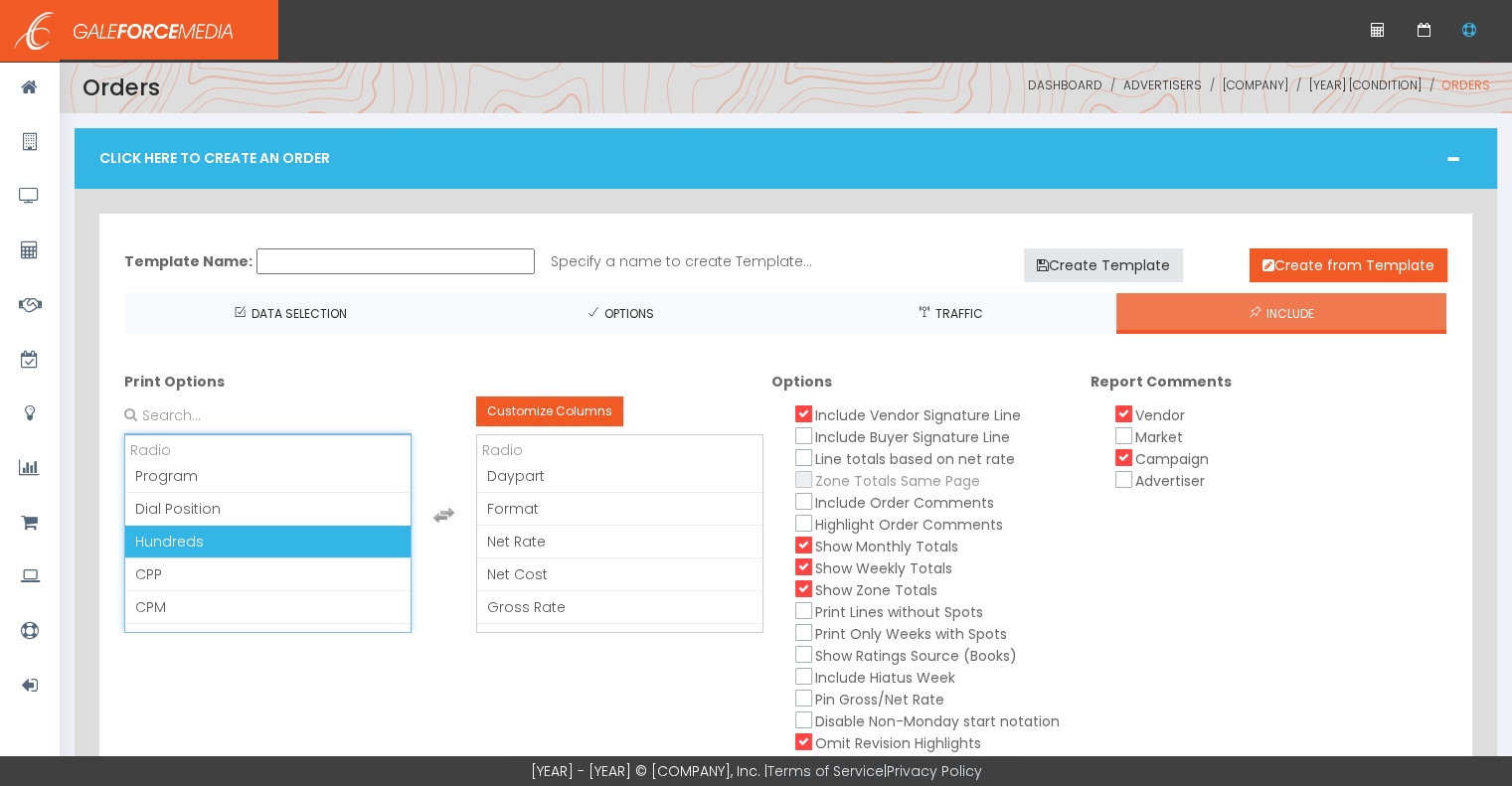 click on "Hundreds" at bounding box center (267, 542) 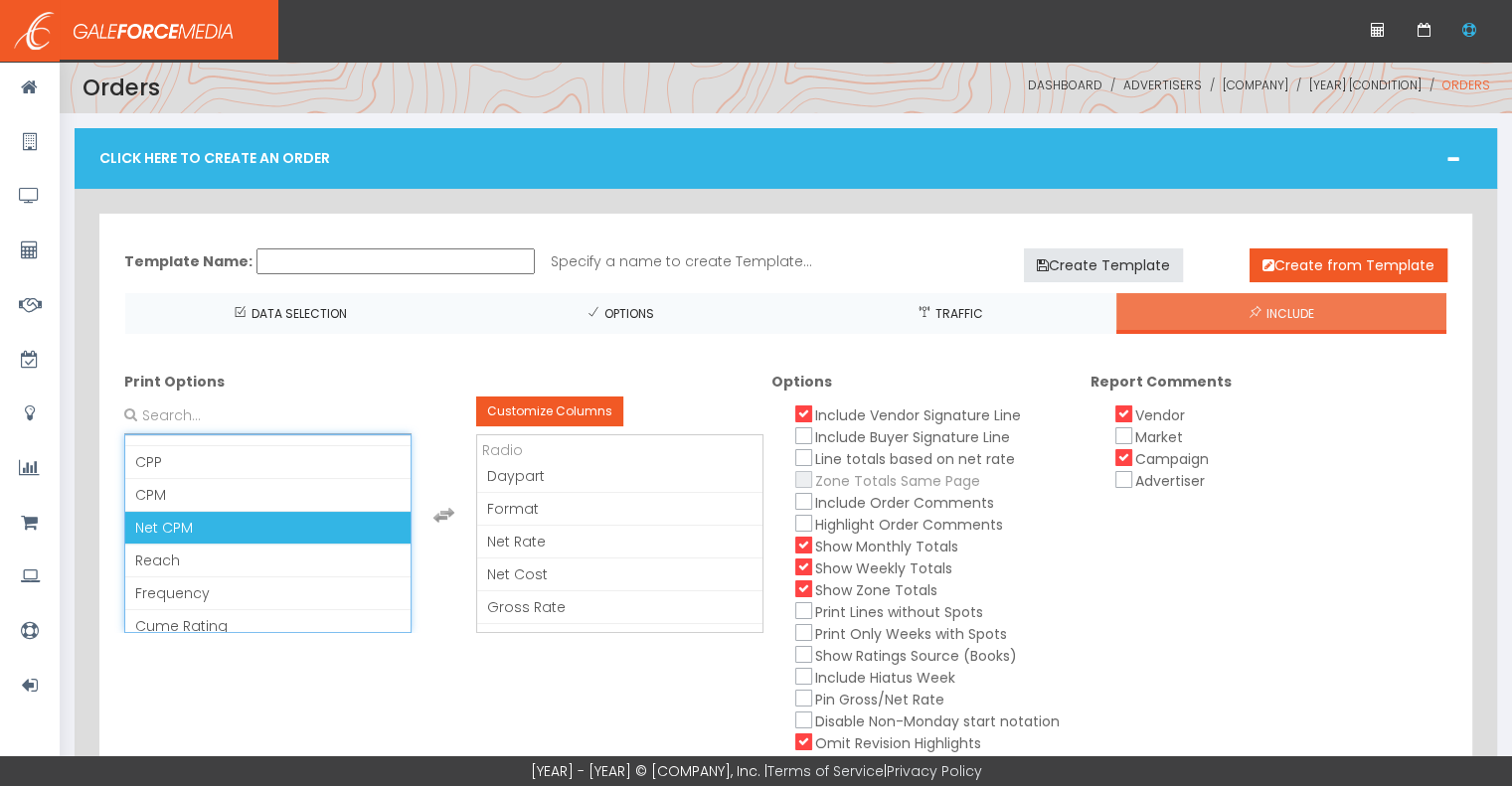 scroll, scrollTop: 119, scrollLeft: 0, axis: vertical 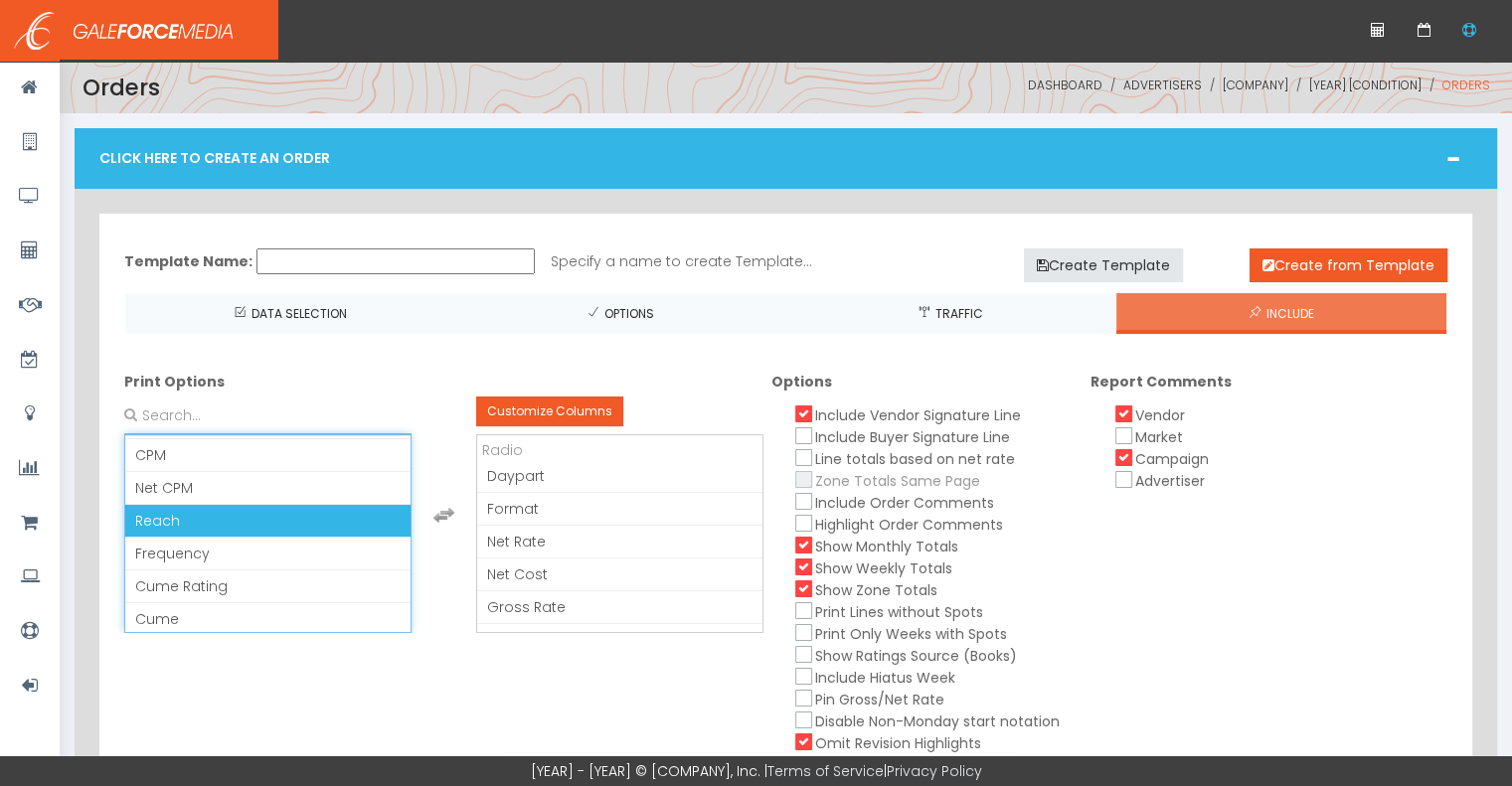 click on "Reach" at bounding box center [267, 521] 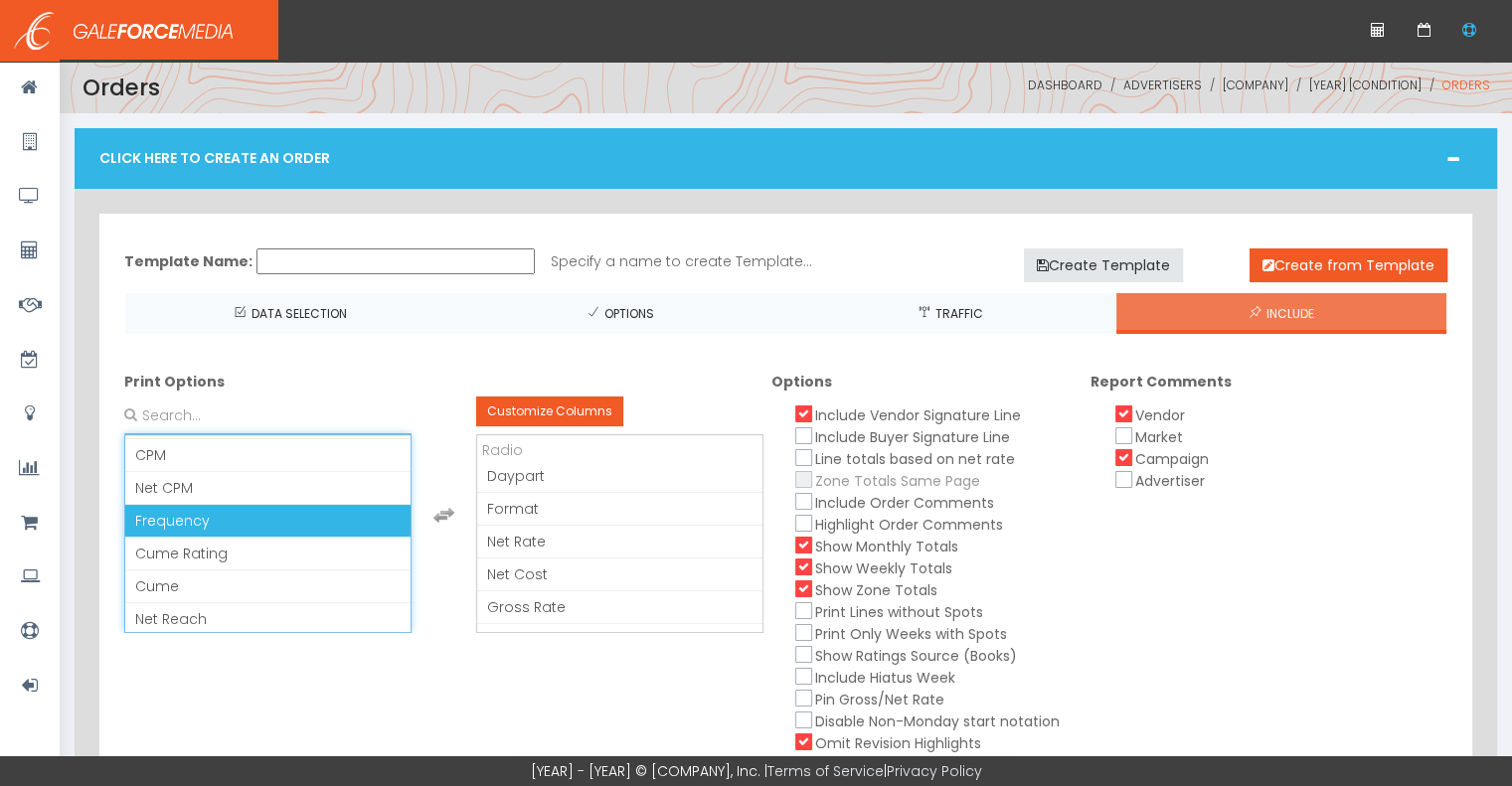 click on "Frequency" at bounding box center (267, 521) 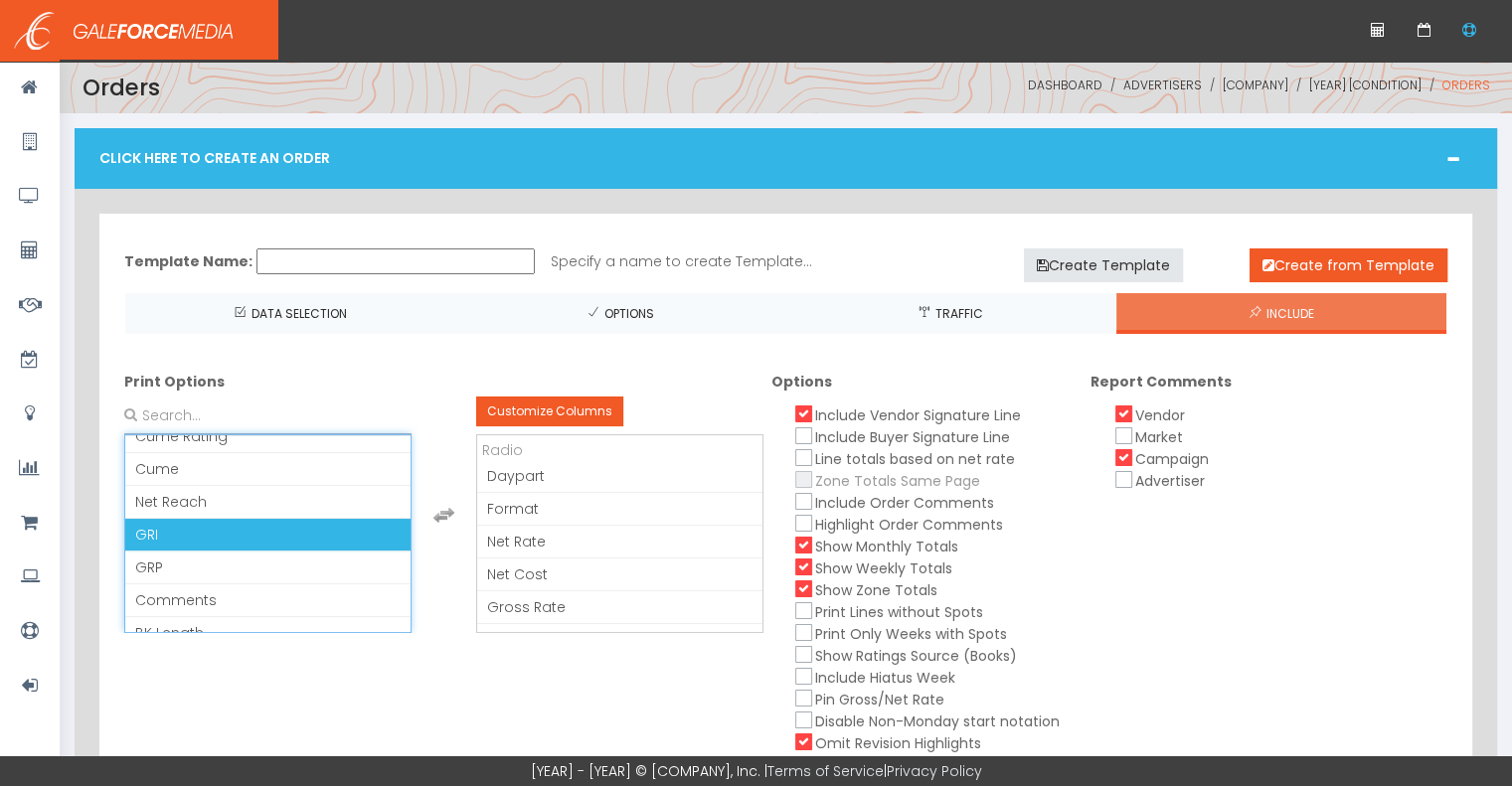 scroll, scrollTop: 219, scrollLeft: 0, axis: vertical 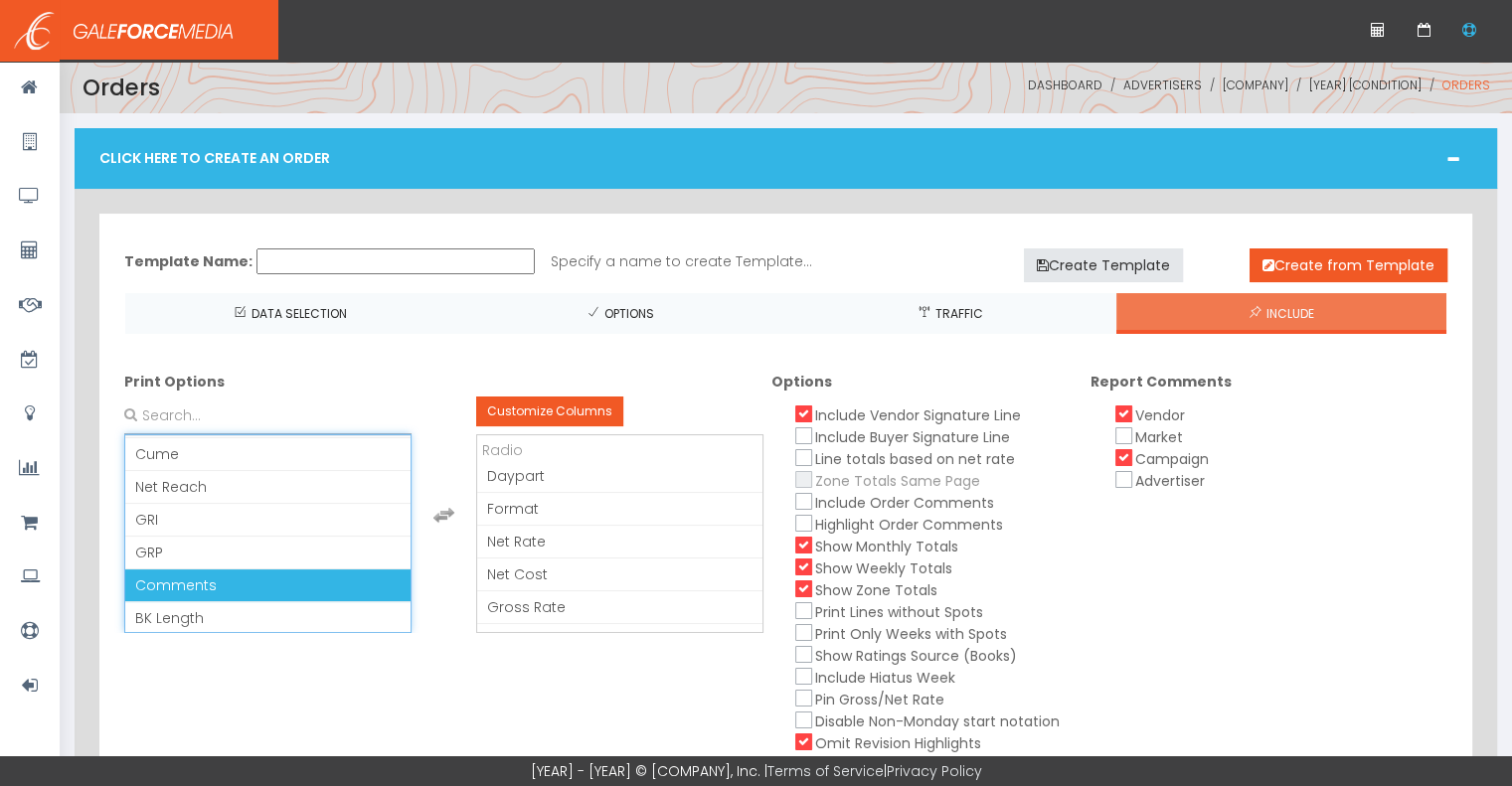 click on "Comments" at bounding box center (267, 585) 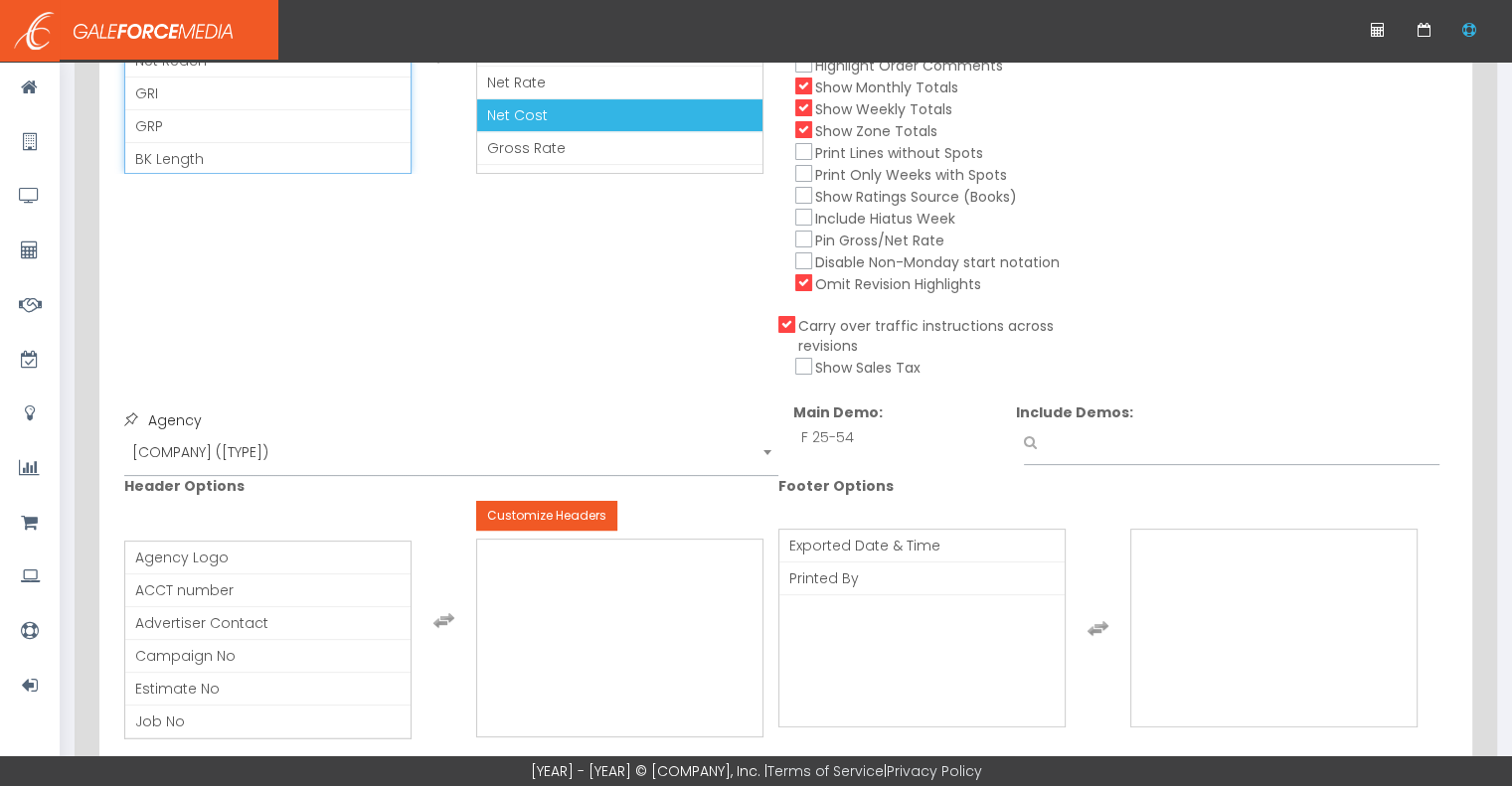 scroll, scrollTop: 662, scrollLeft: 0, axis: vertical 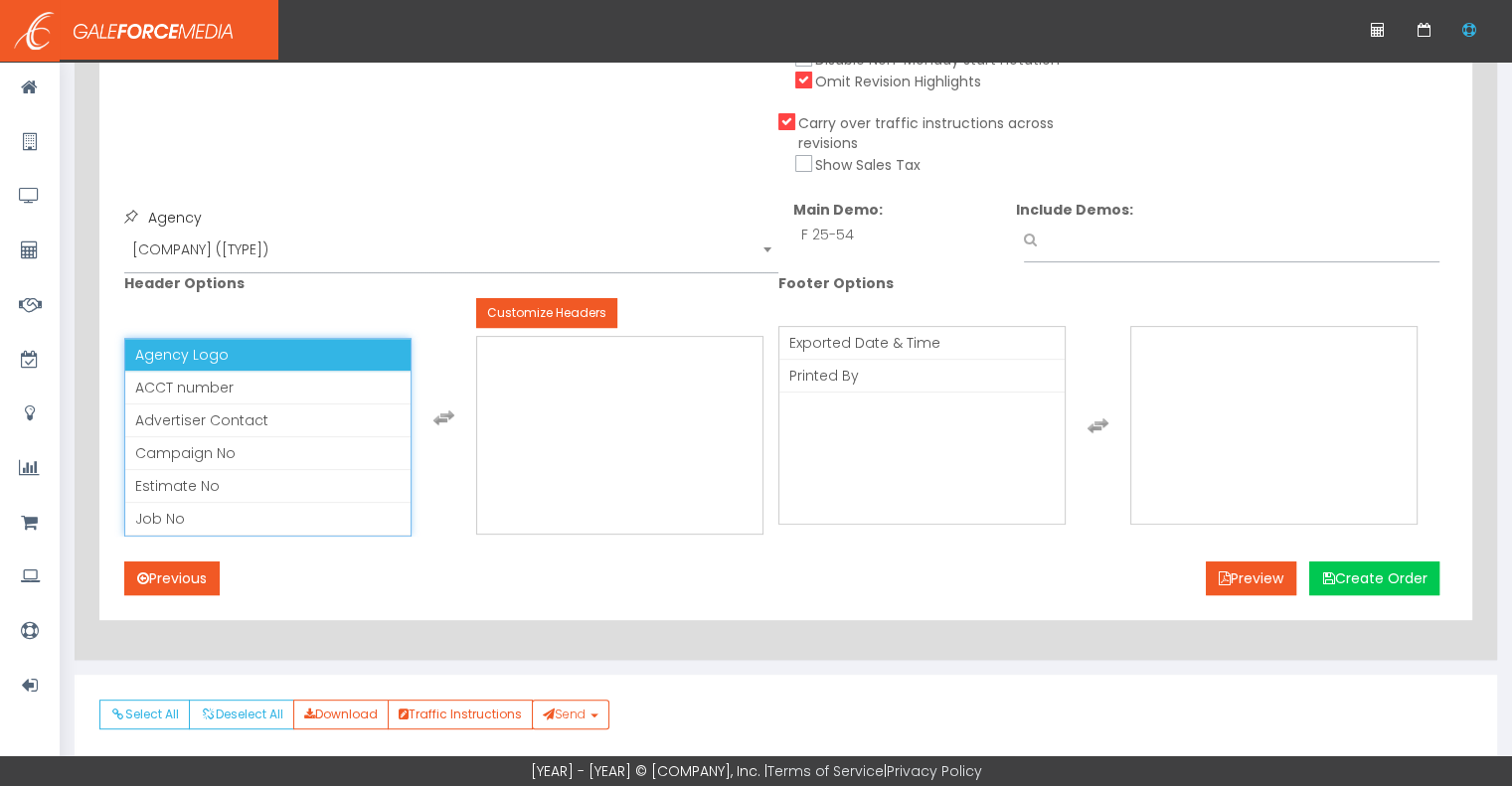 click on "Agency Logo" at bounding box center (267, 355) 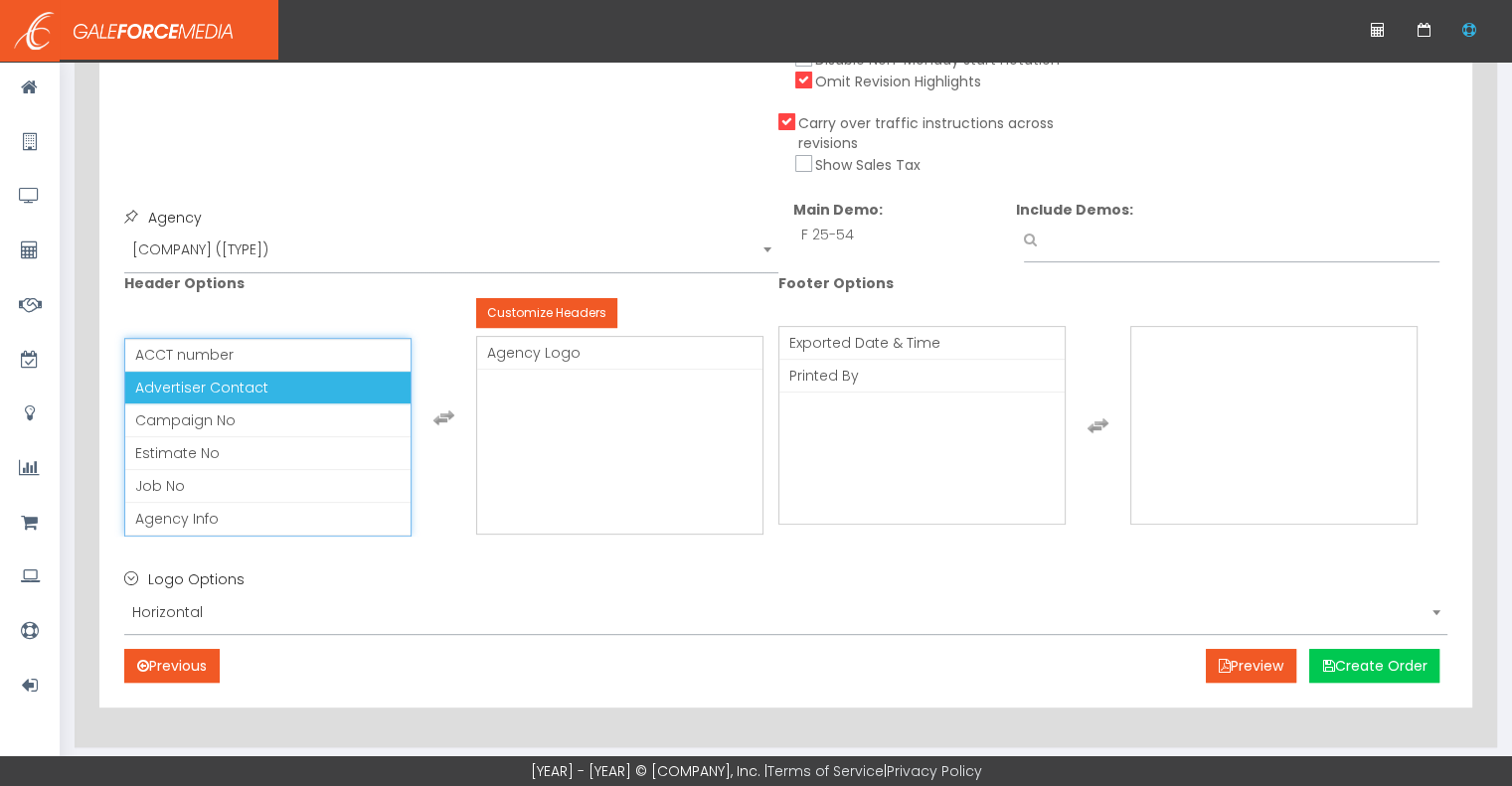 click on "Advertiser Contact" at bounding box center (267, 388) 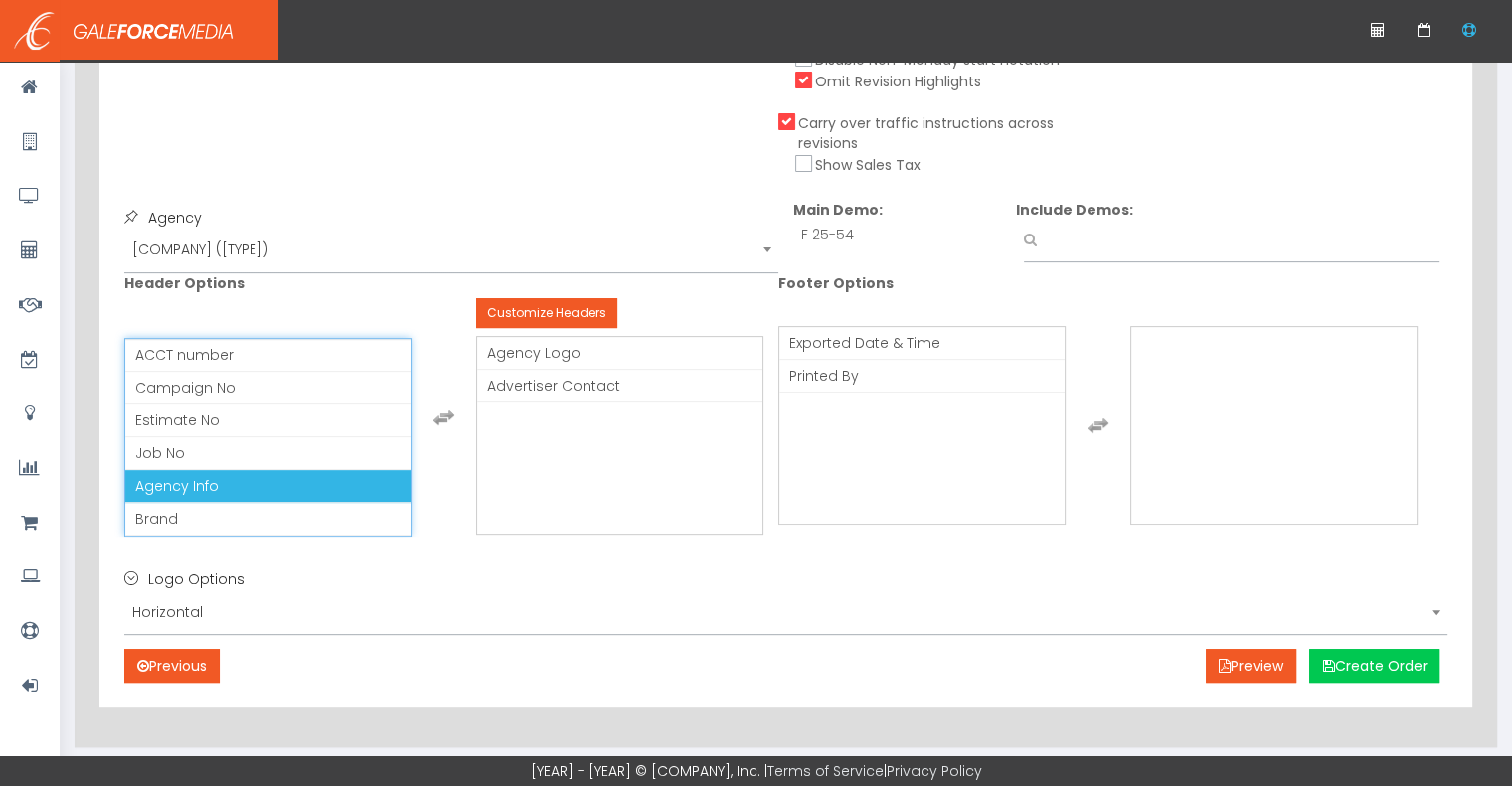 click on "Agency Info" at bounding box center [267, 486] 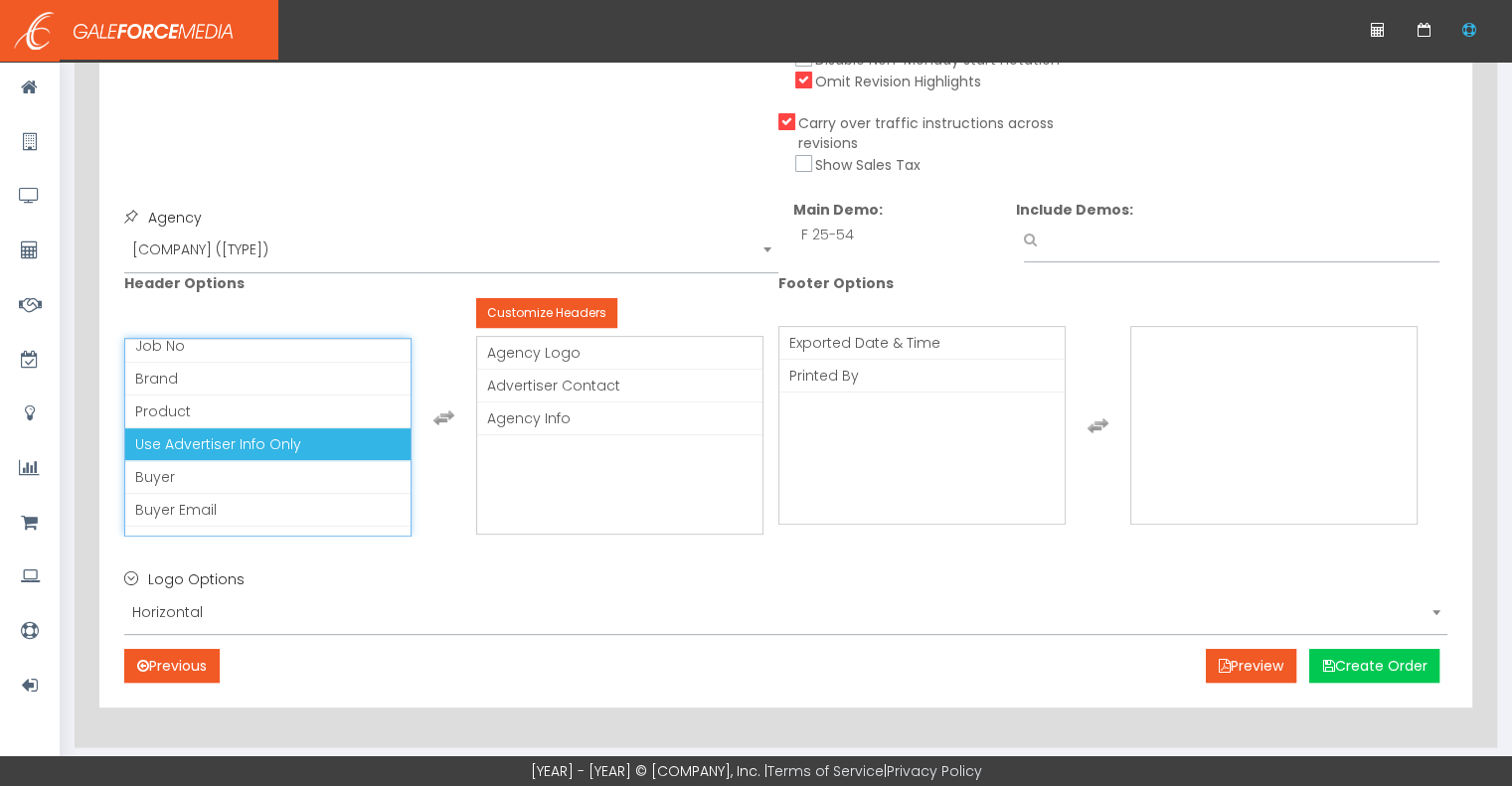 scroll, scrollTop: 119, scrollLeft: 0, axis: vertical 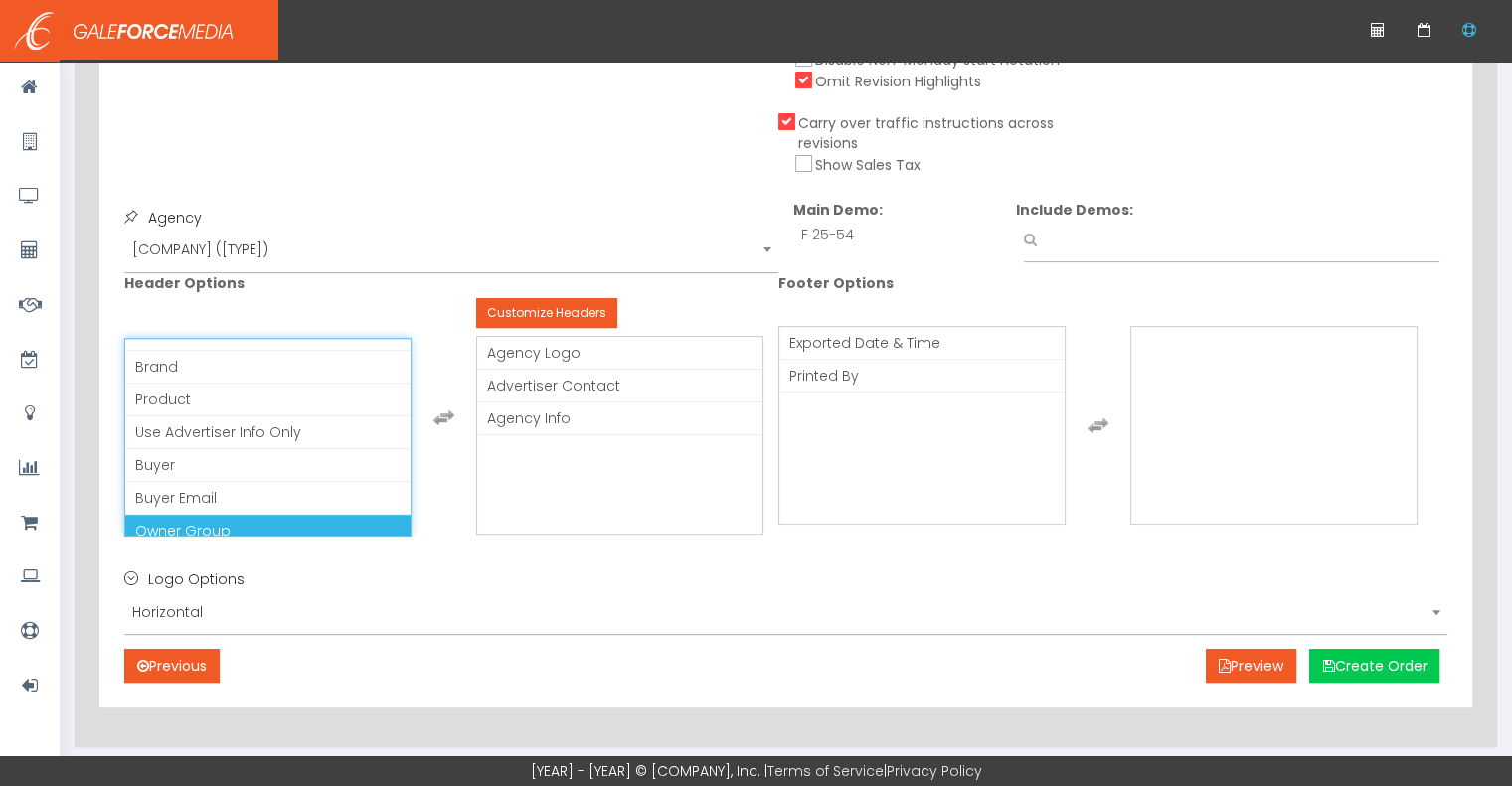 click on "Owner Group" at bounding box center [267, 531] 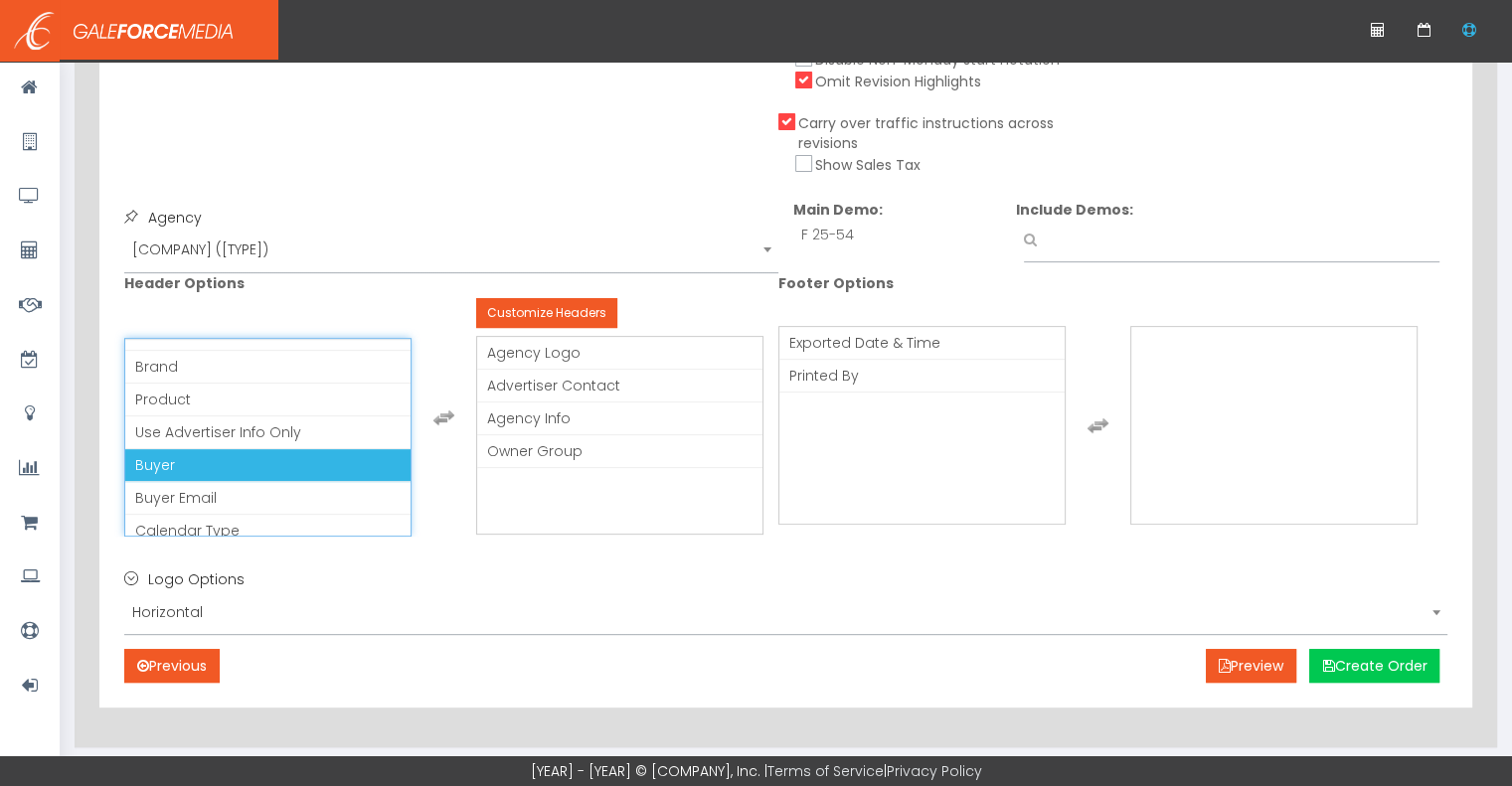 click on "Buyer" at bounding box center [267, 465] 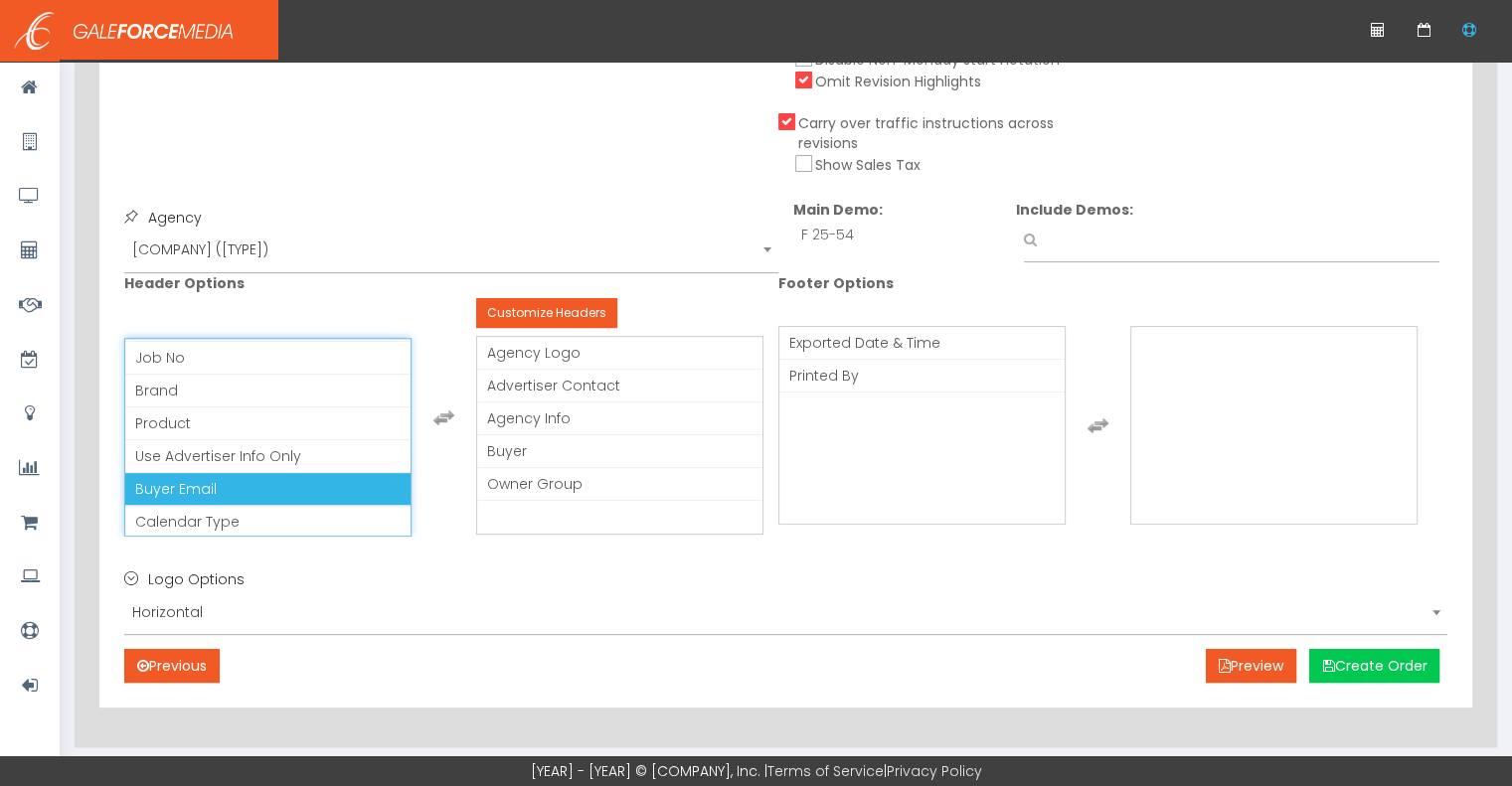 click on "Buyer Email" at bounding box center (267, 489) 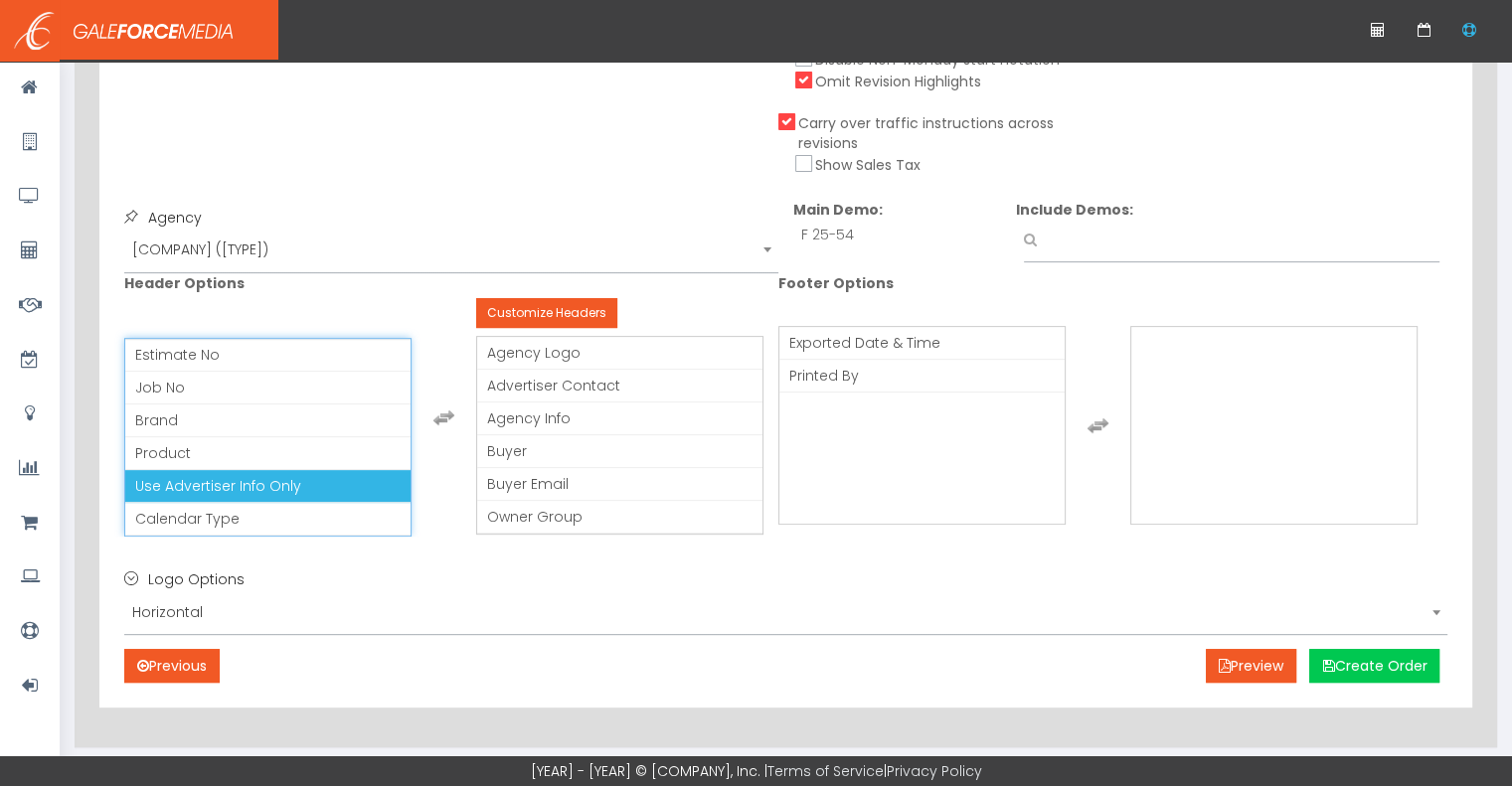 scroll, scrollTop: 64, scrollLeft: 0, axis: vertical 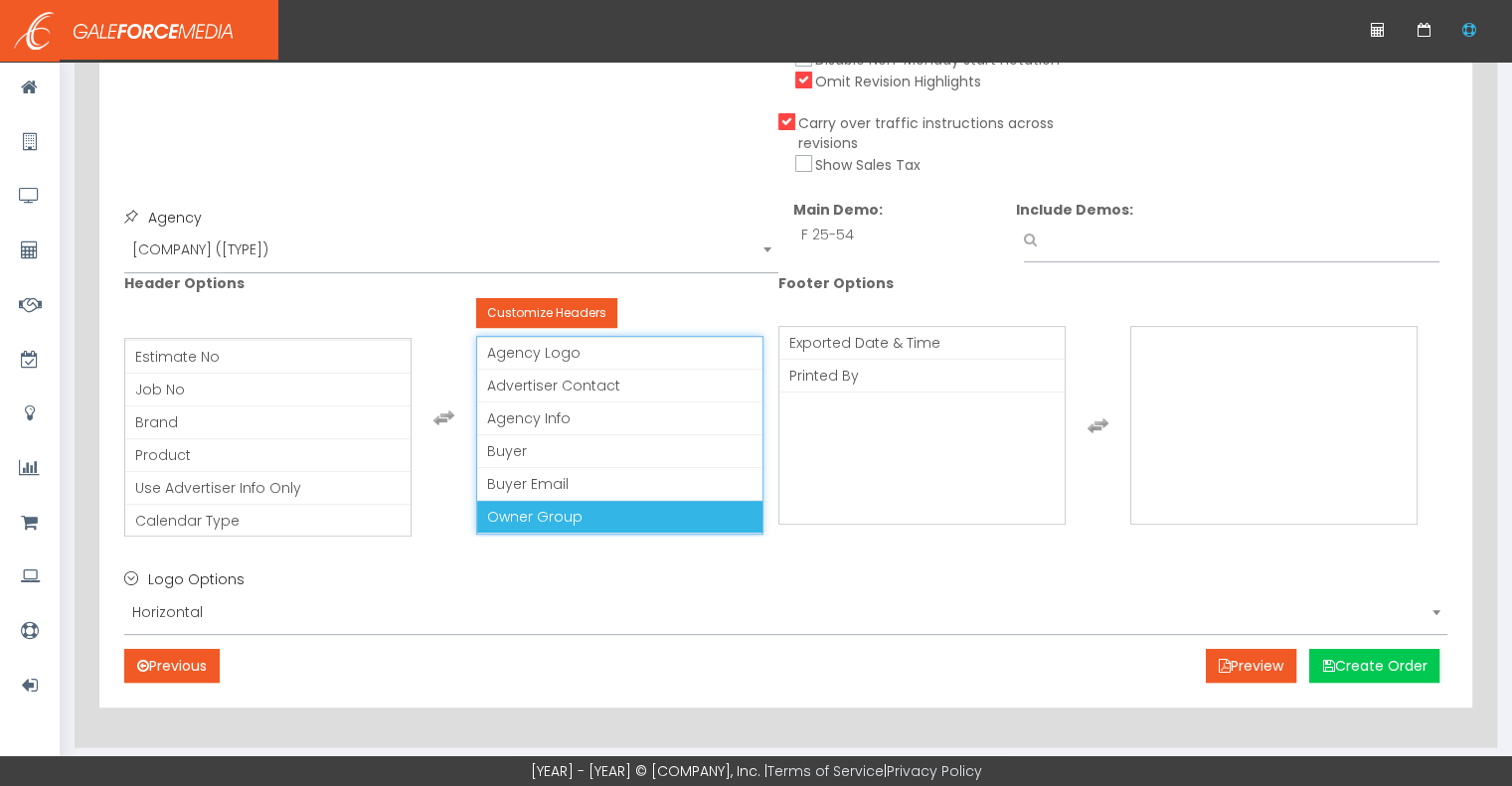click on "Owner Group" at bounding box center [535, 517] 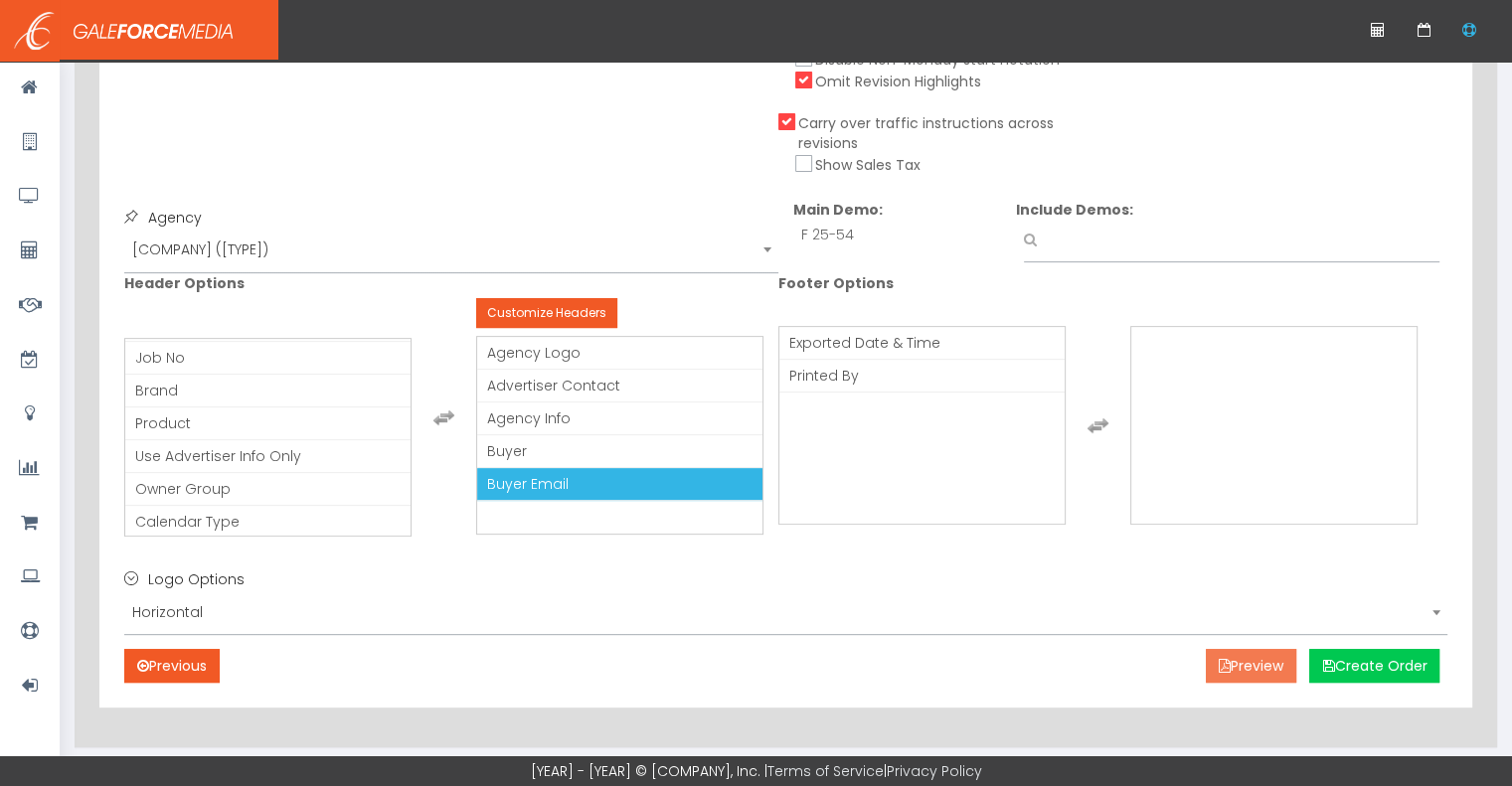 click on "Preview" at bounding box center (1251, 666) 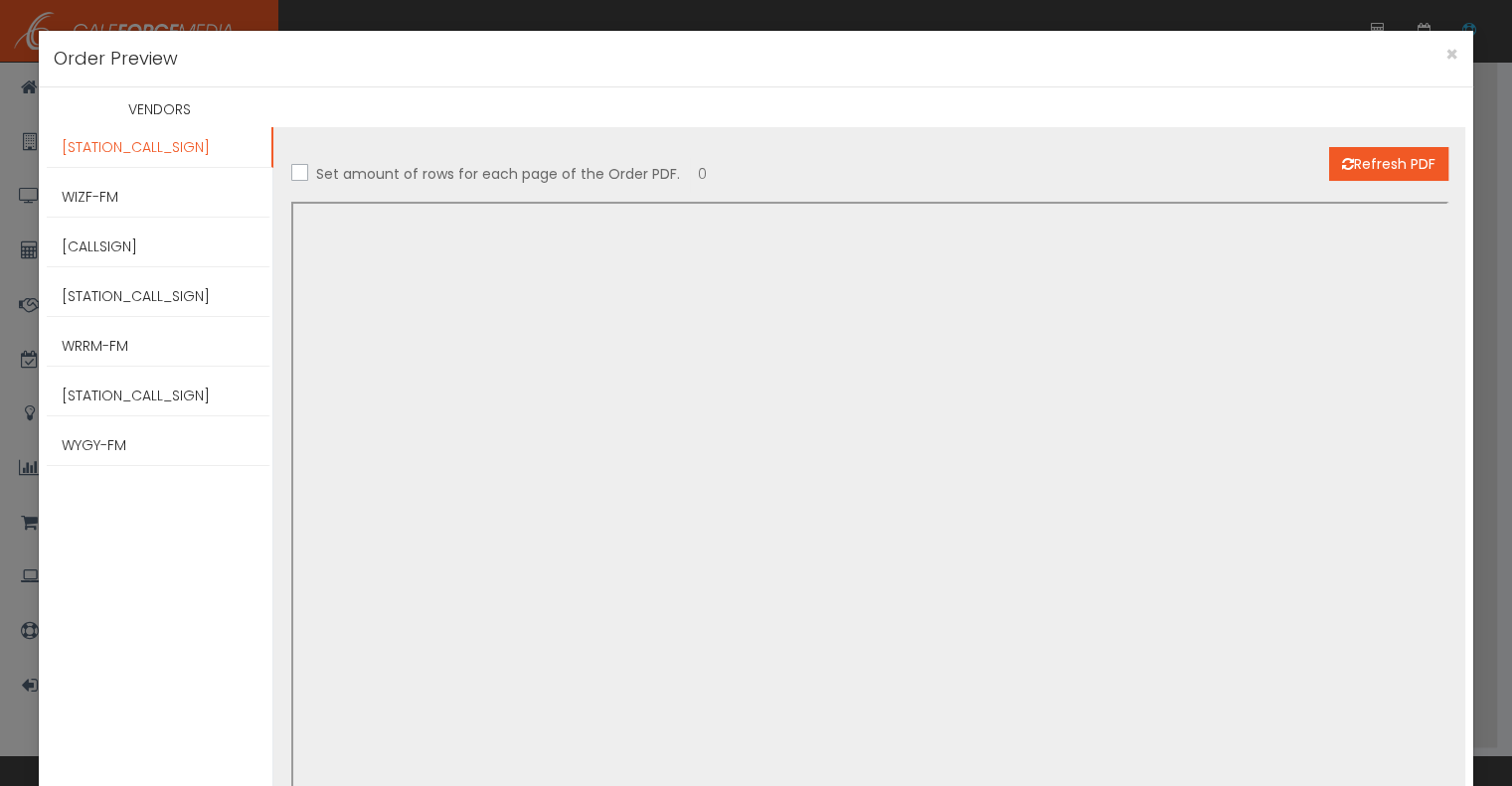 click on "Order Preview" at bounding box center (756, 59) 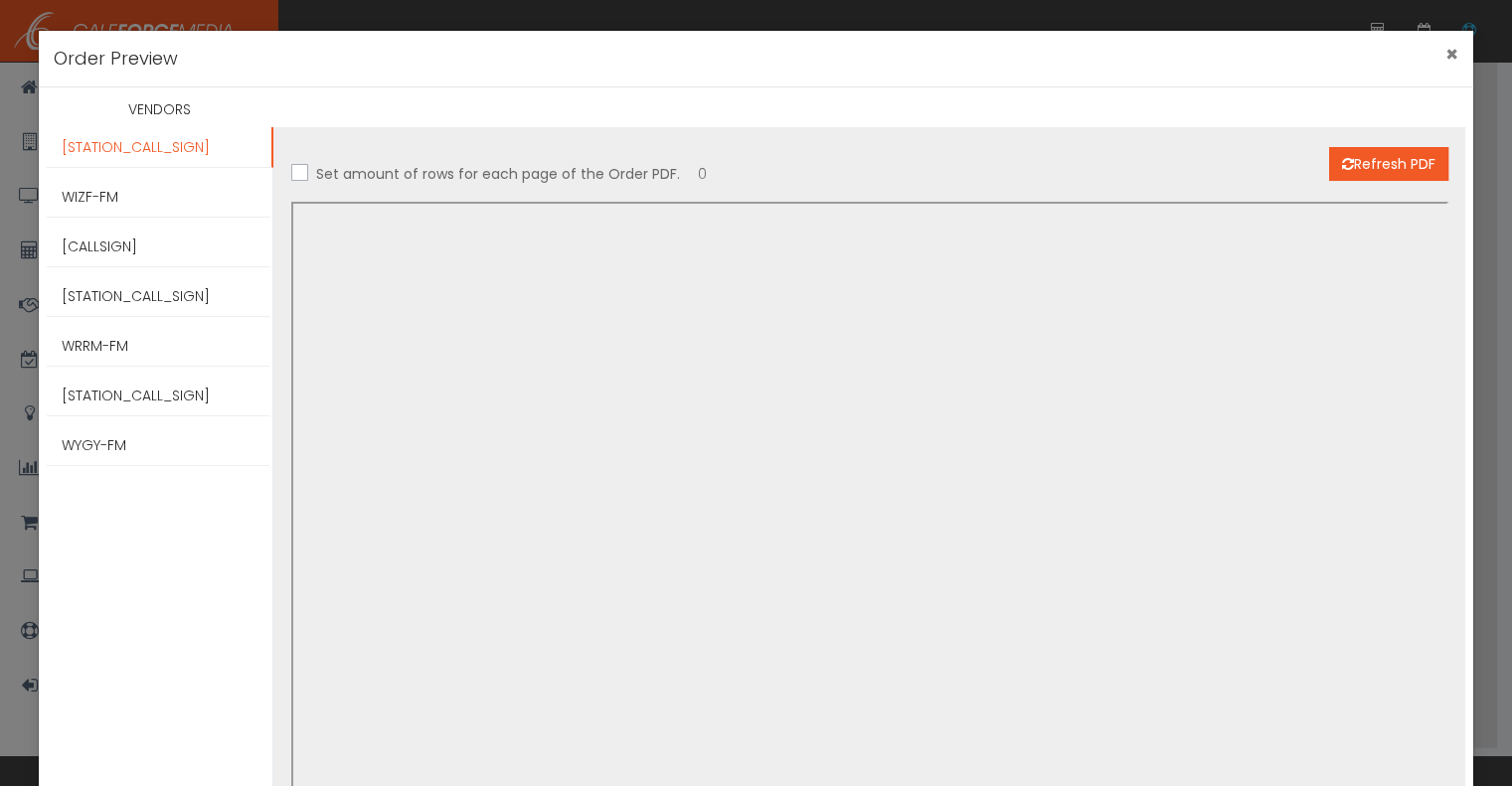 click on "×" at bounding box center (1451, 54) 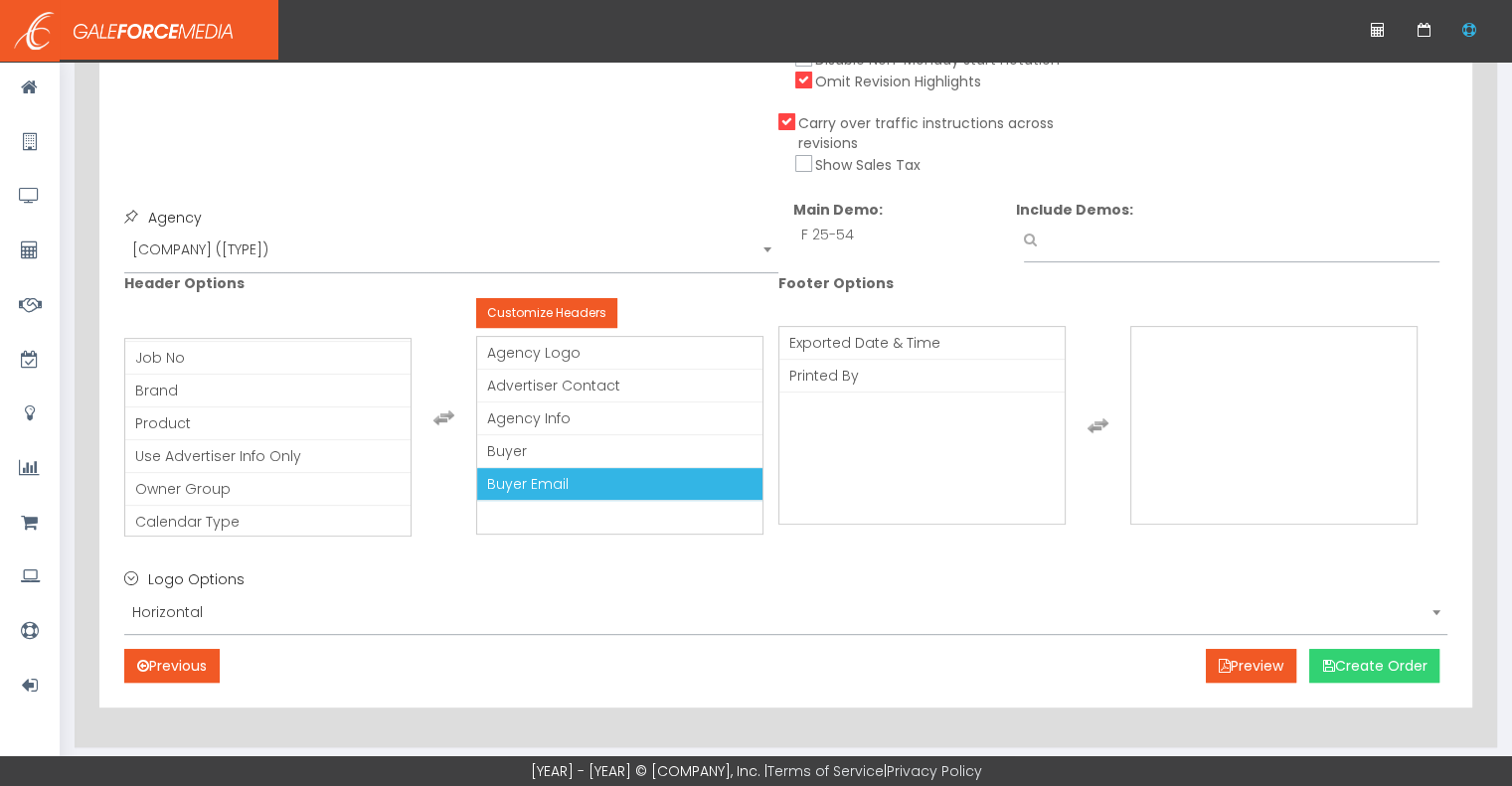 click on "Create Order" at bounding box center (1374, 666) 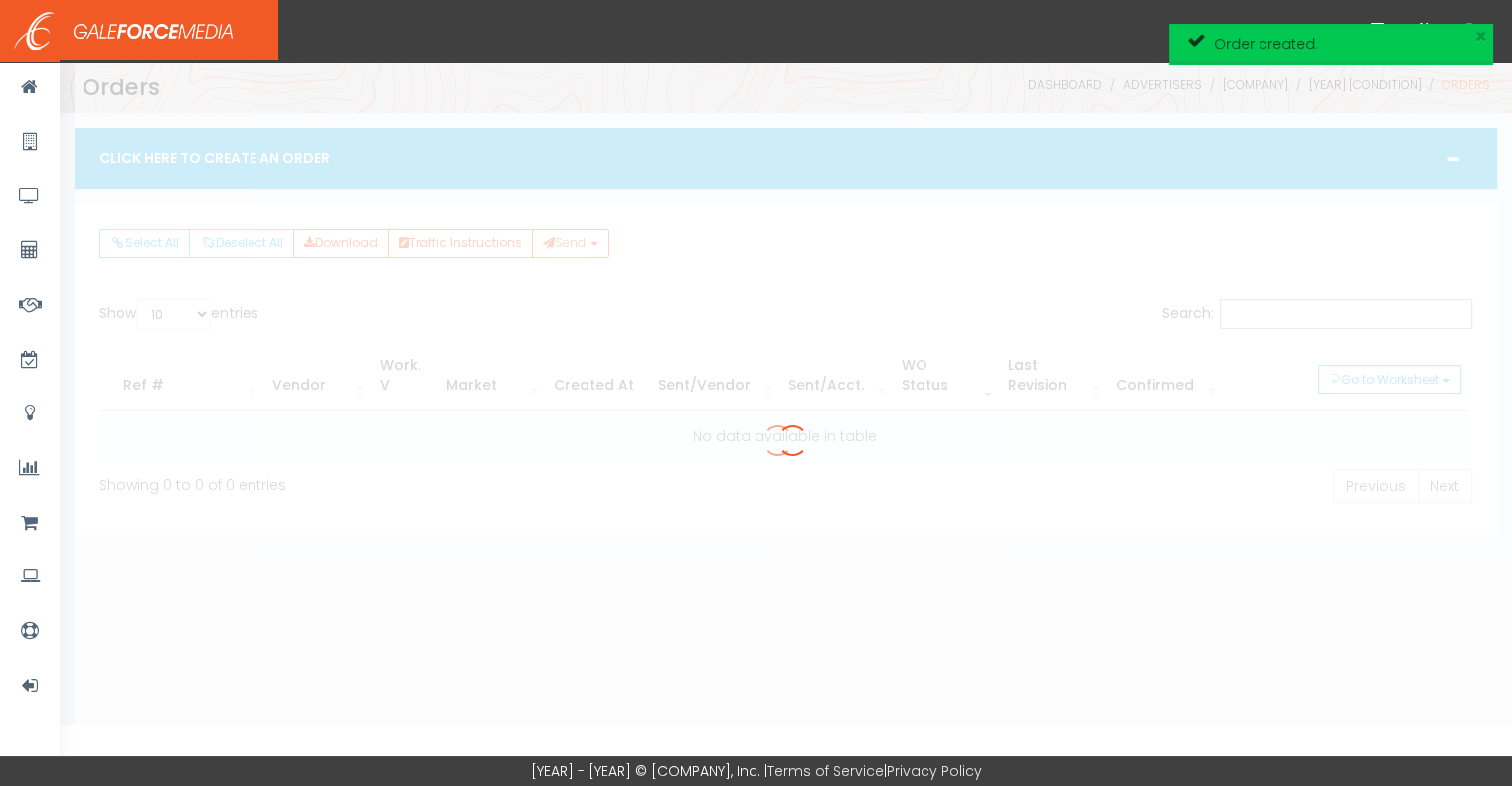 scroll, scrollTop: 0, scrollLeft: 0, axis: both 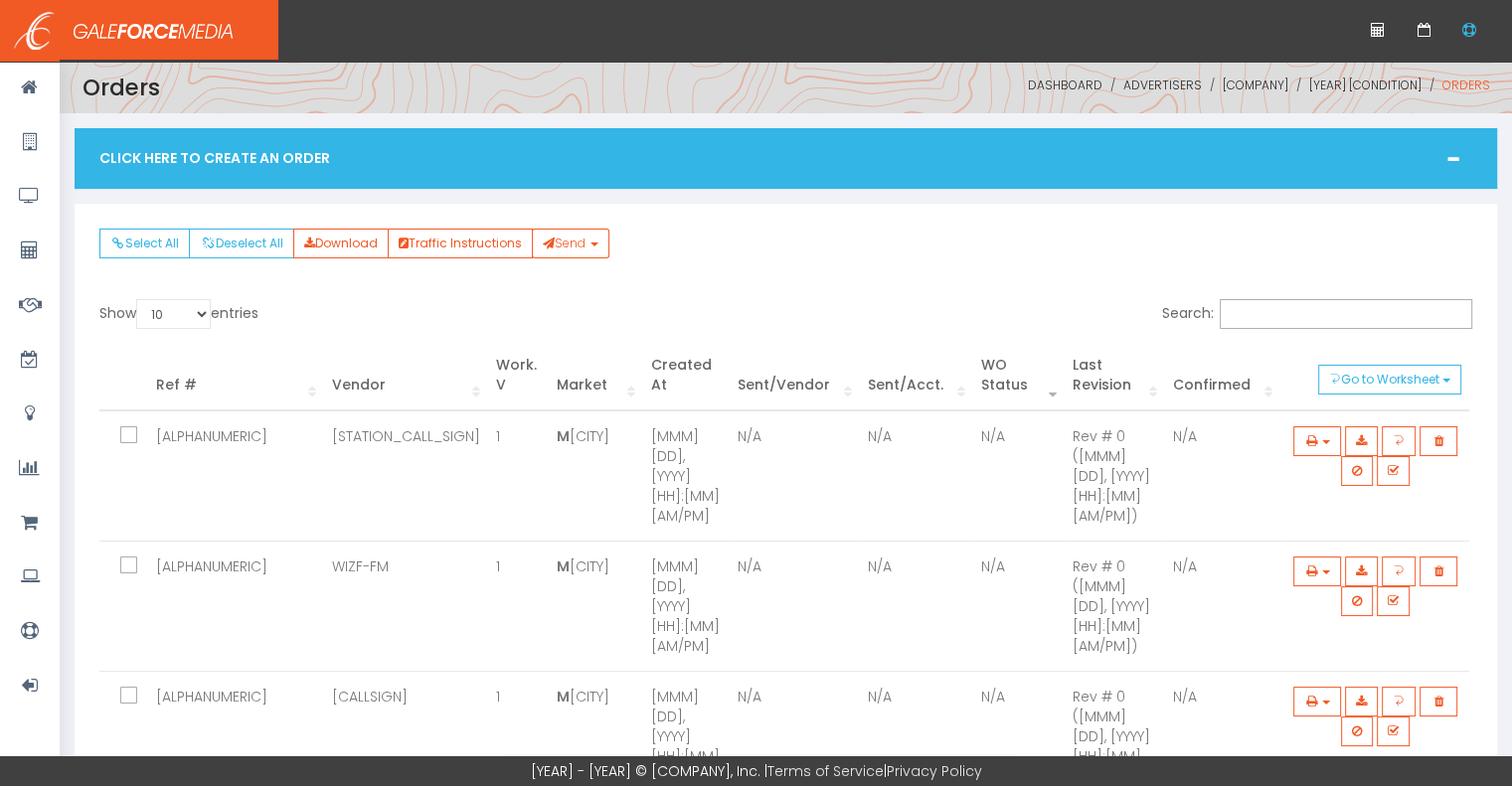 click at bounding box center [140, 436] 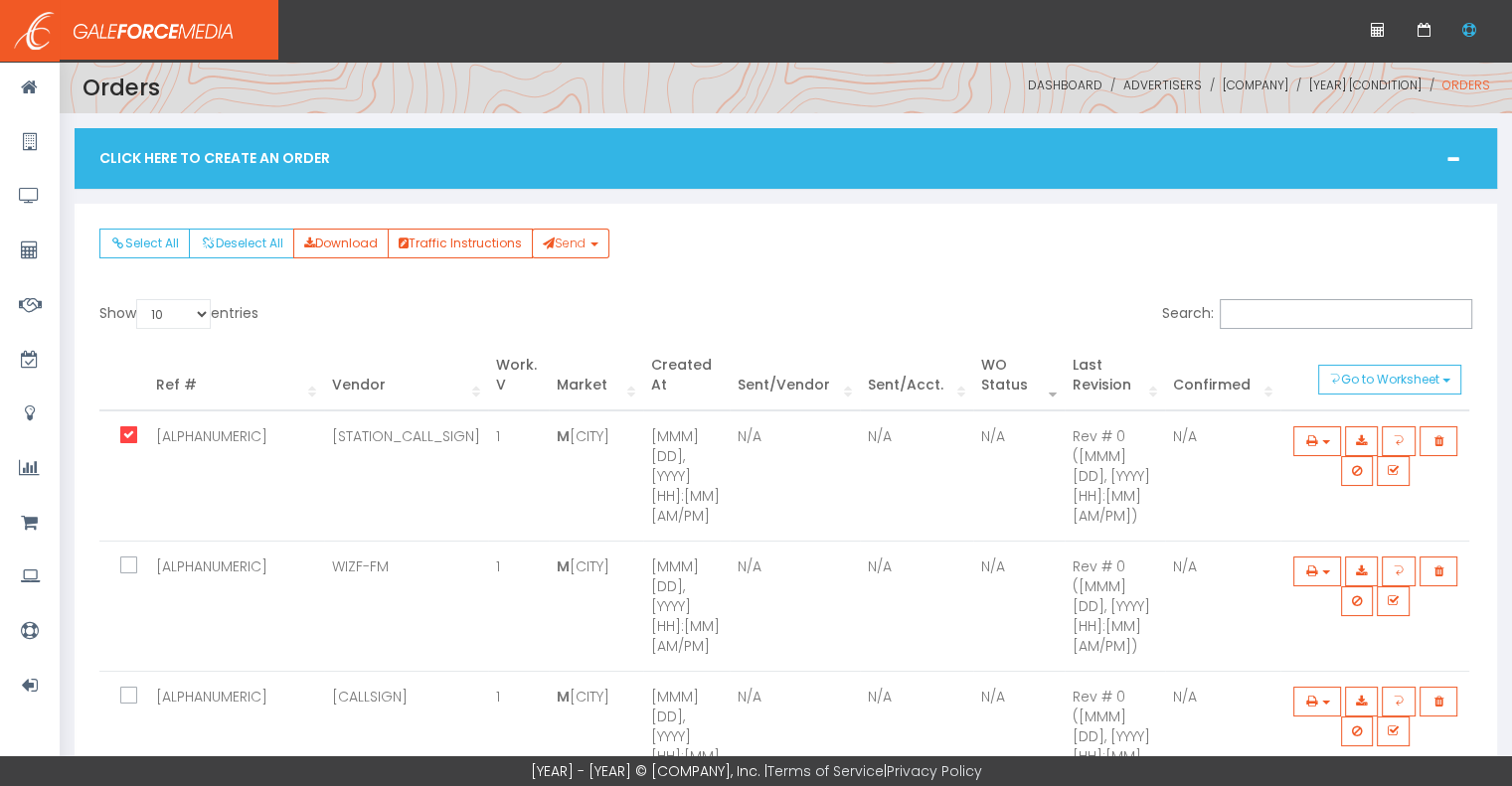click at bounding box center (133, 572) 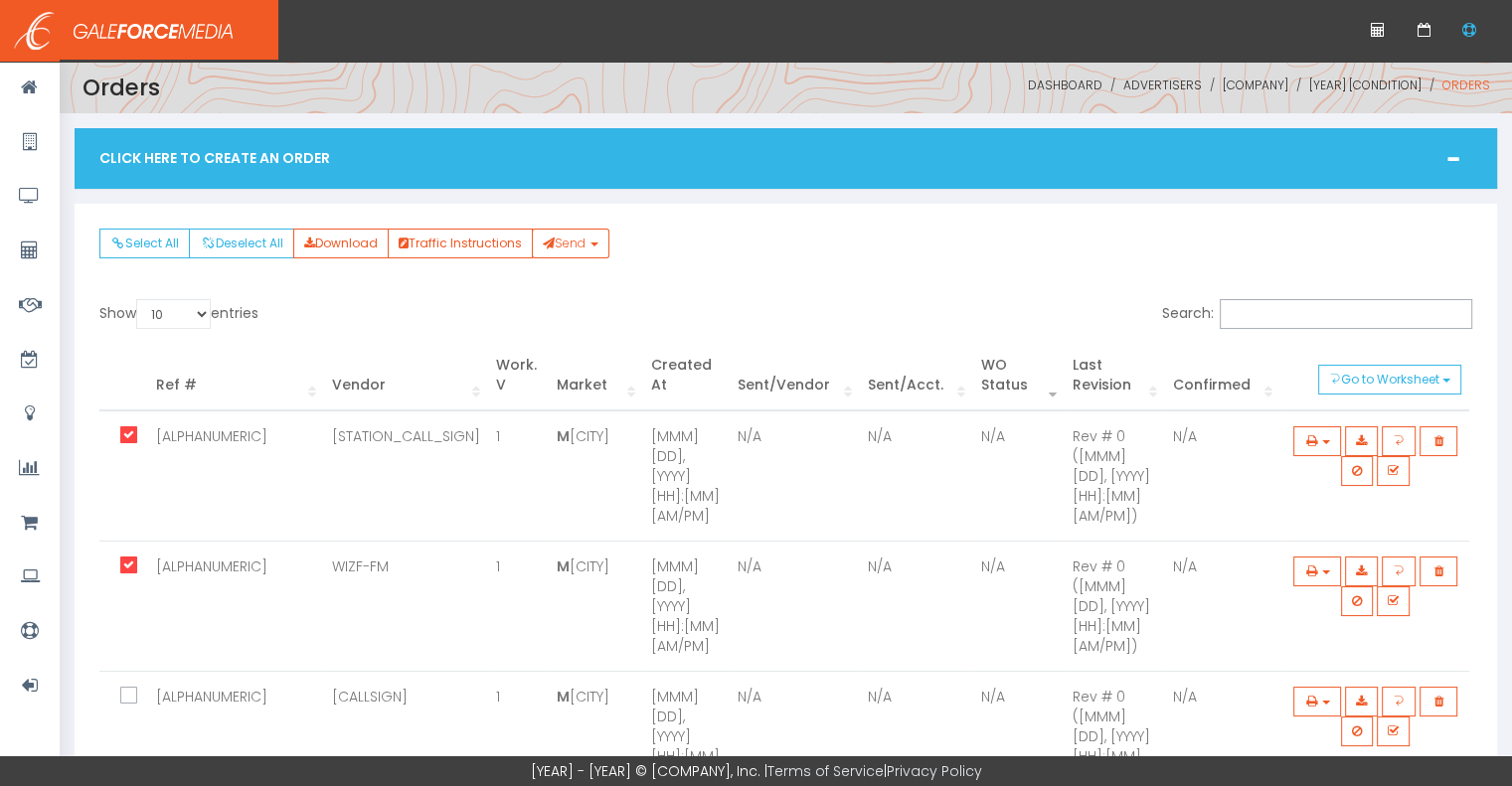 click at bounding box center (133, 703) 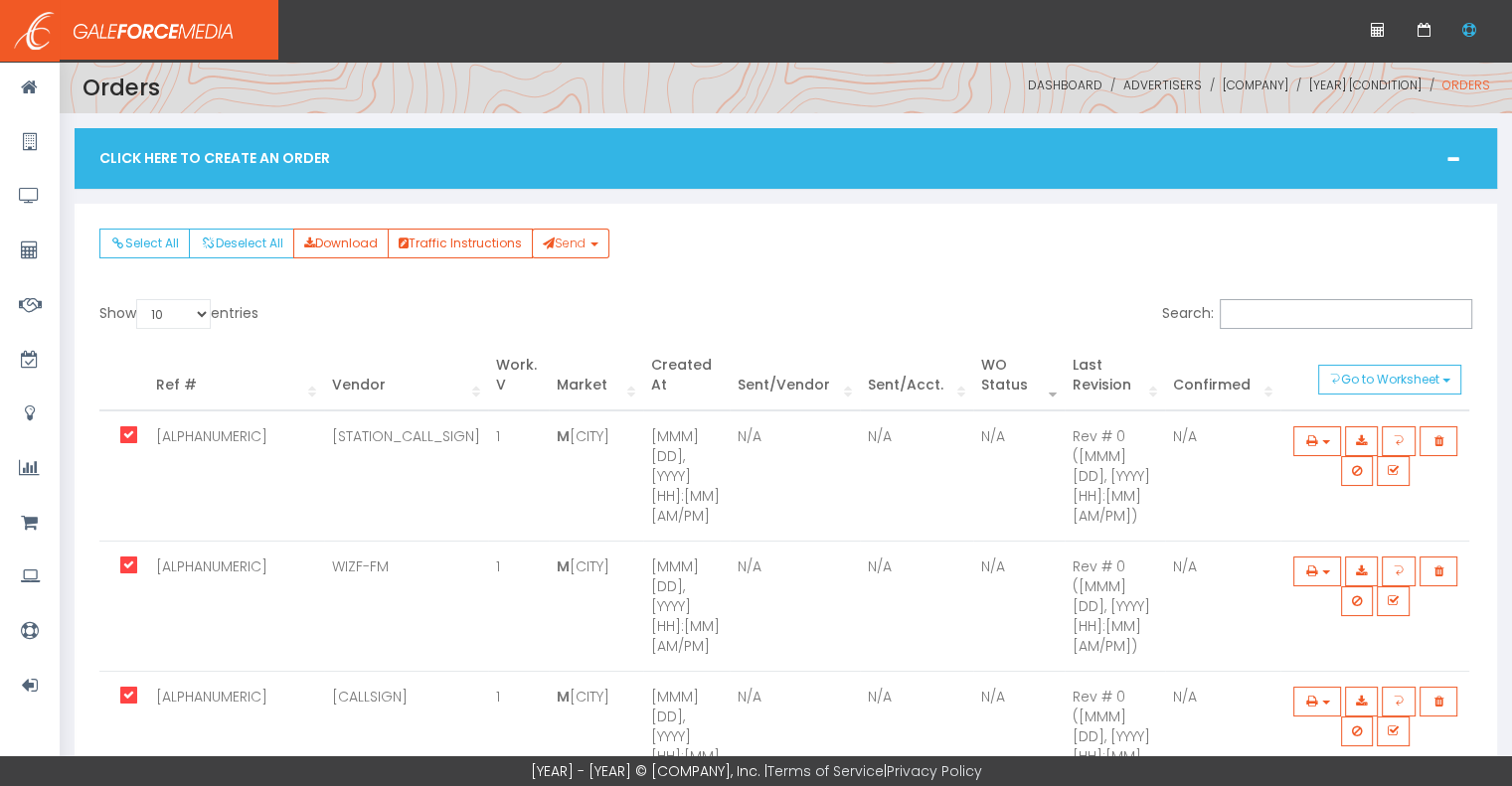 click at bounding box center (133, 833) 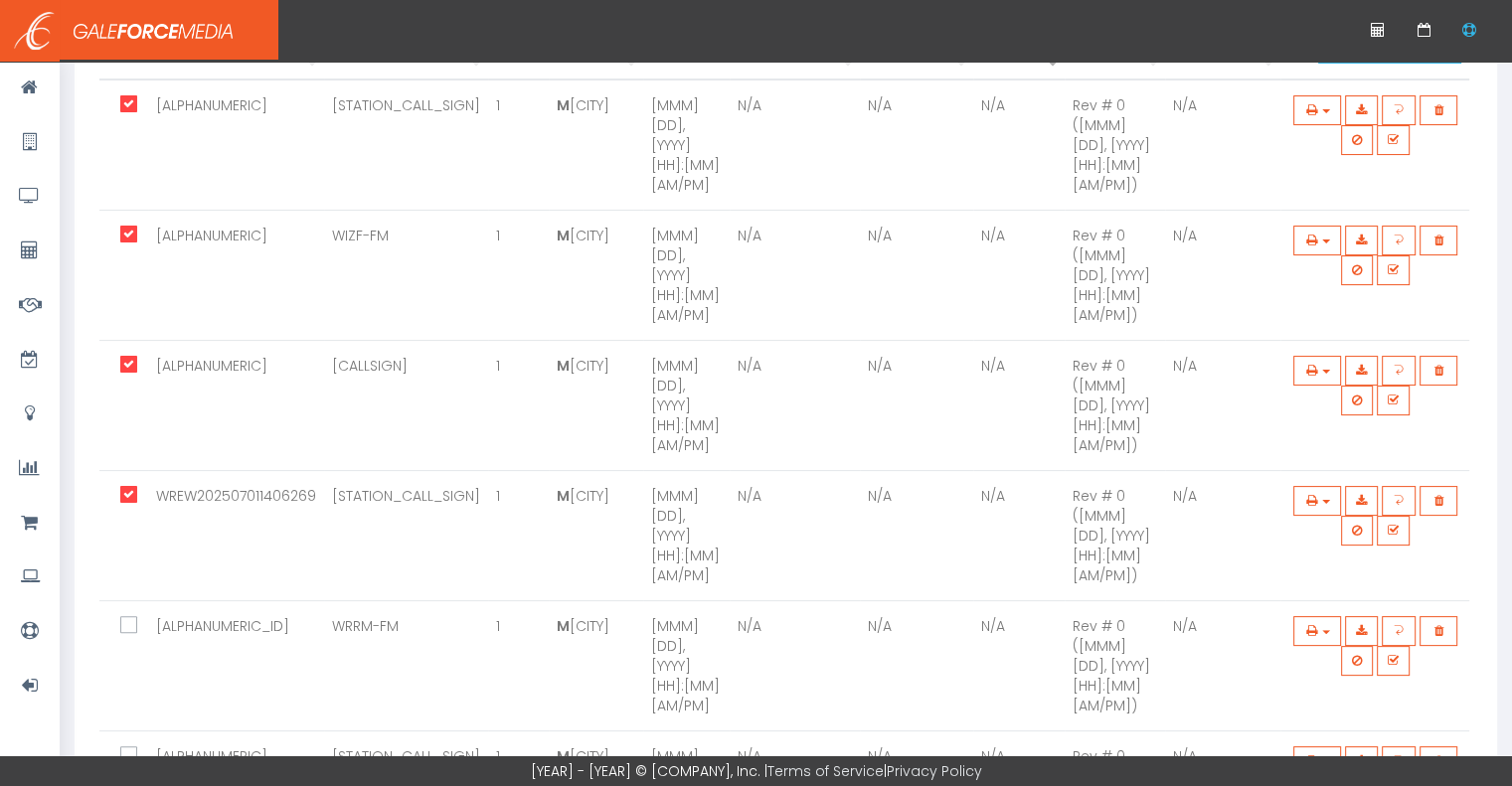 click at bounding box center [133, 632] 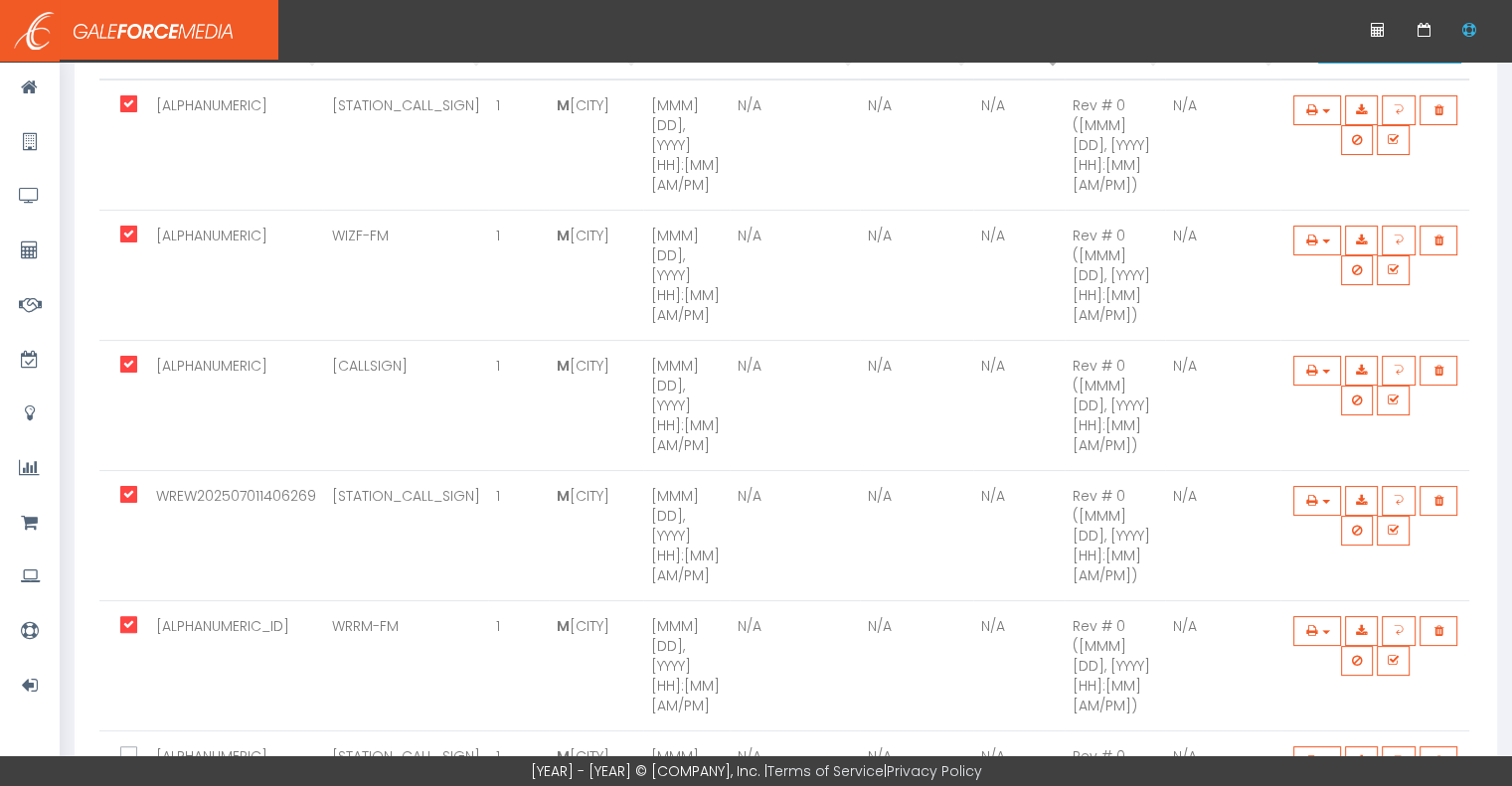click at bounding box center [140, 756] 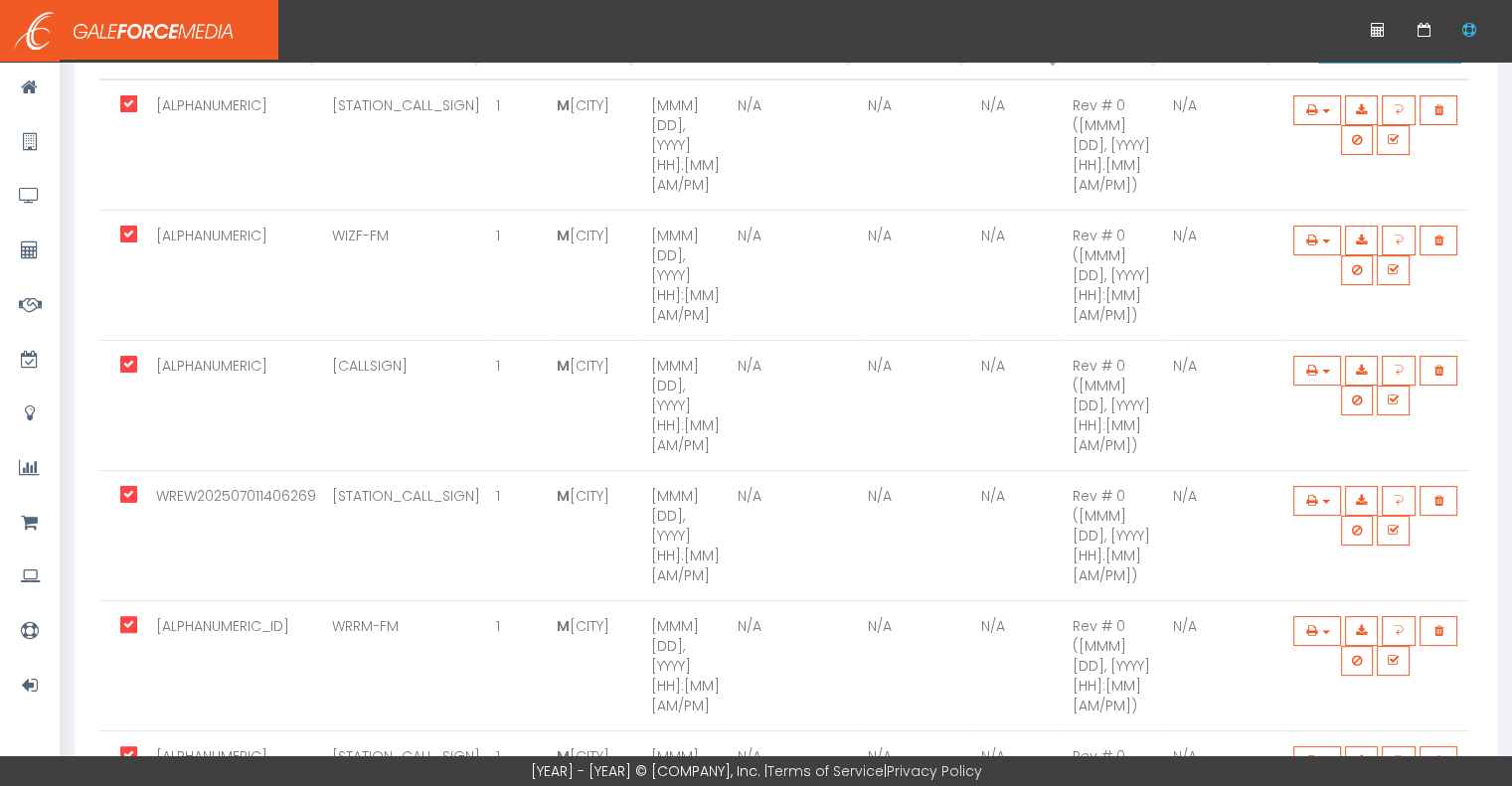 click at bounding box center (133, 892) 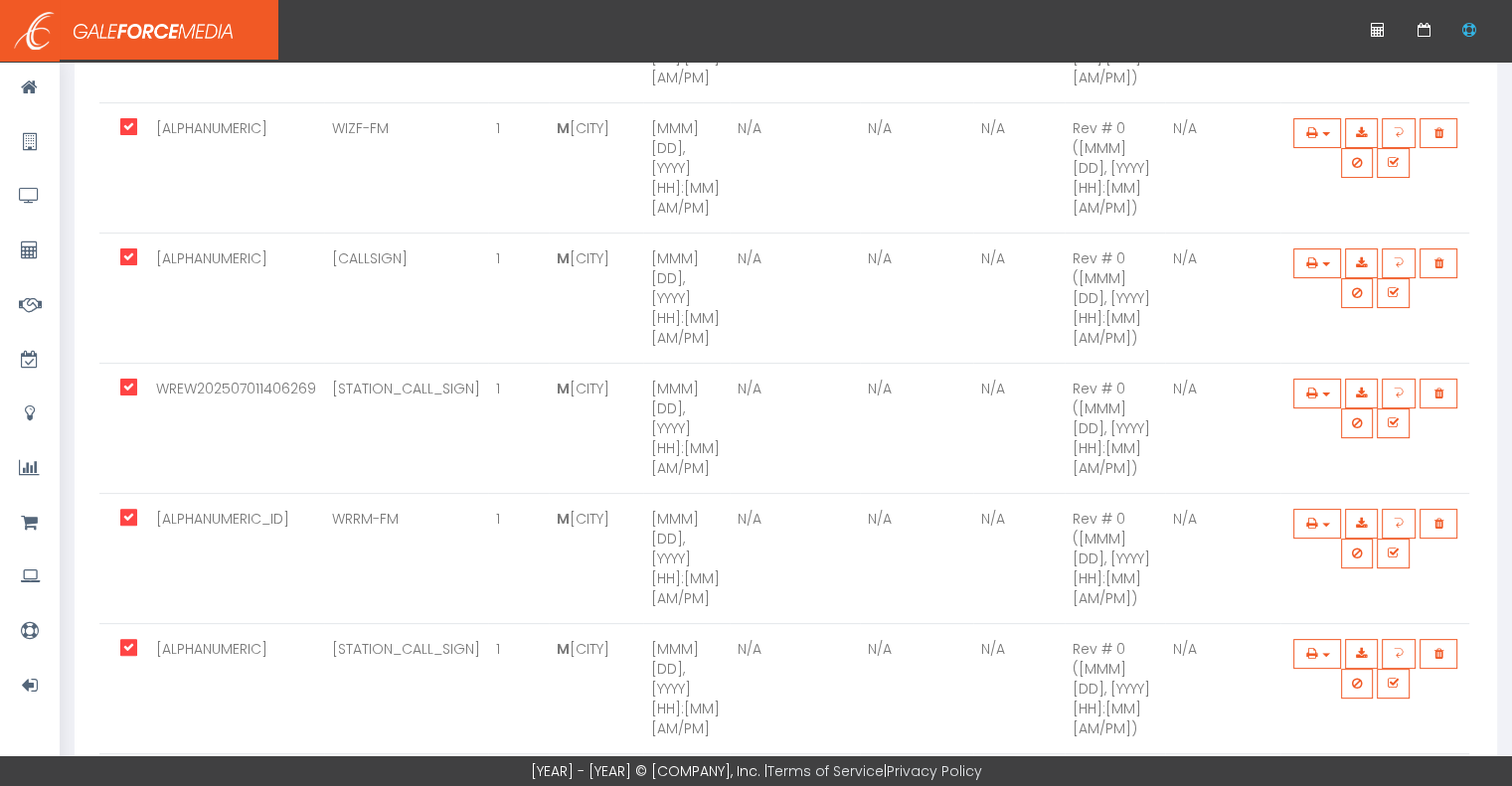 scroll, scrollTop: 0, scrollLeft: 0, axis: both 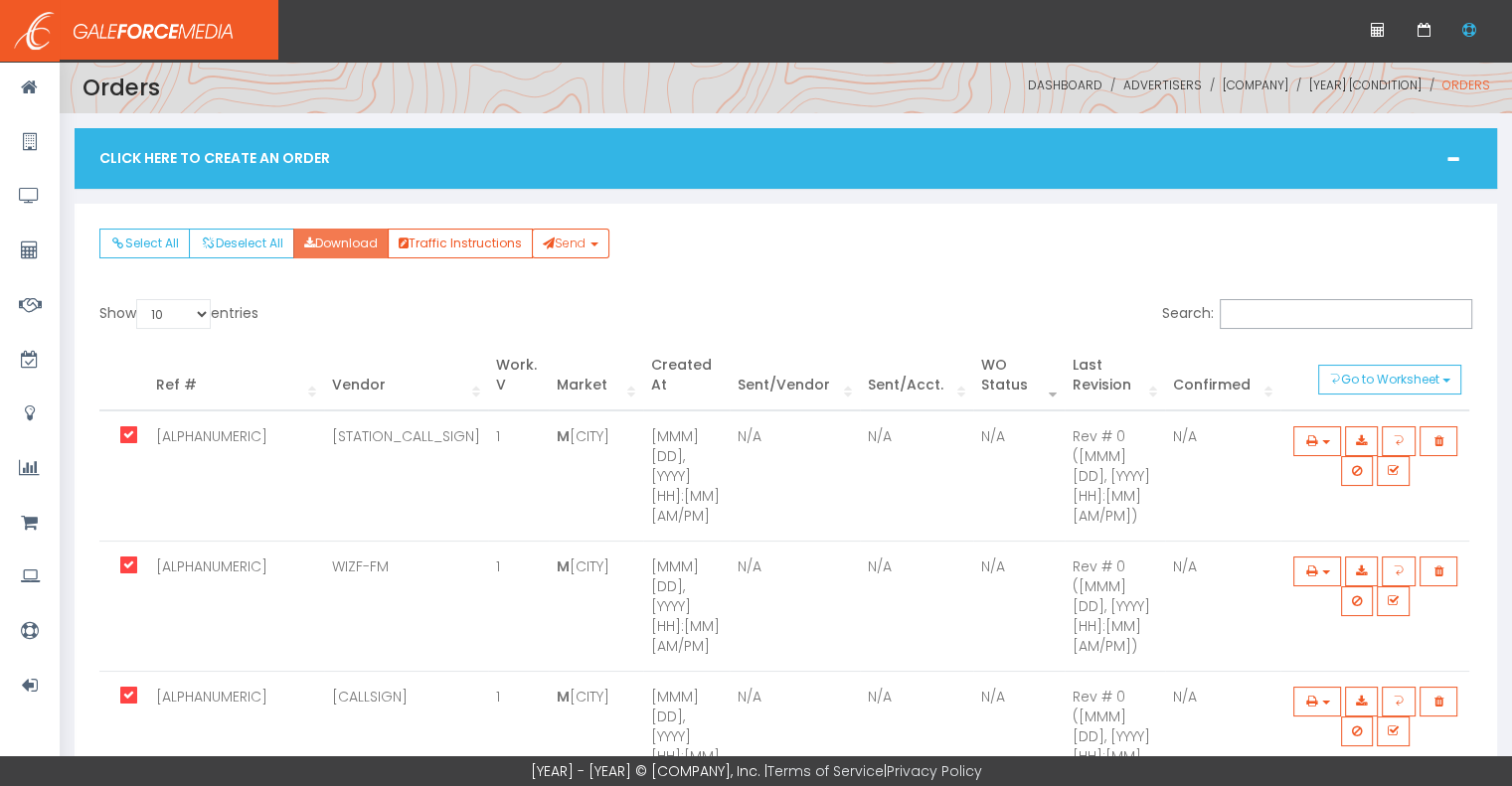click on "Download" at bounding box center [341, 243] 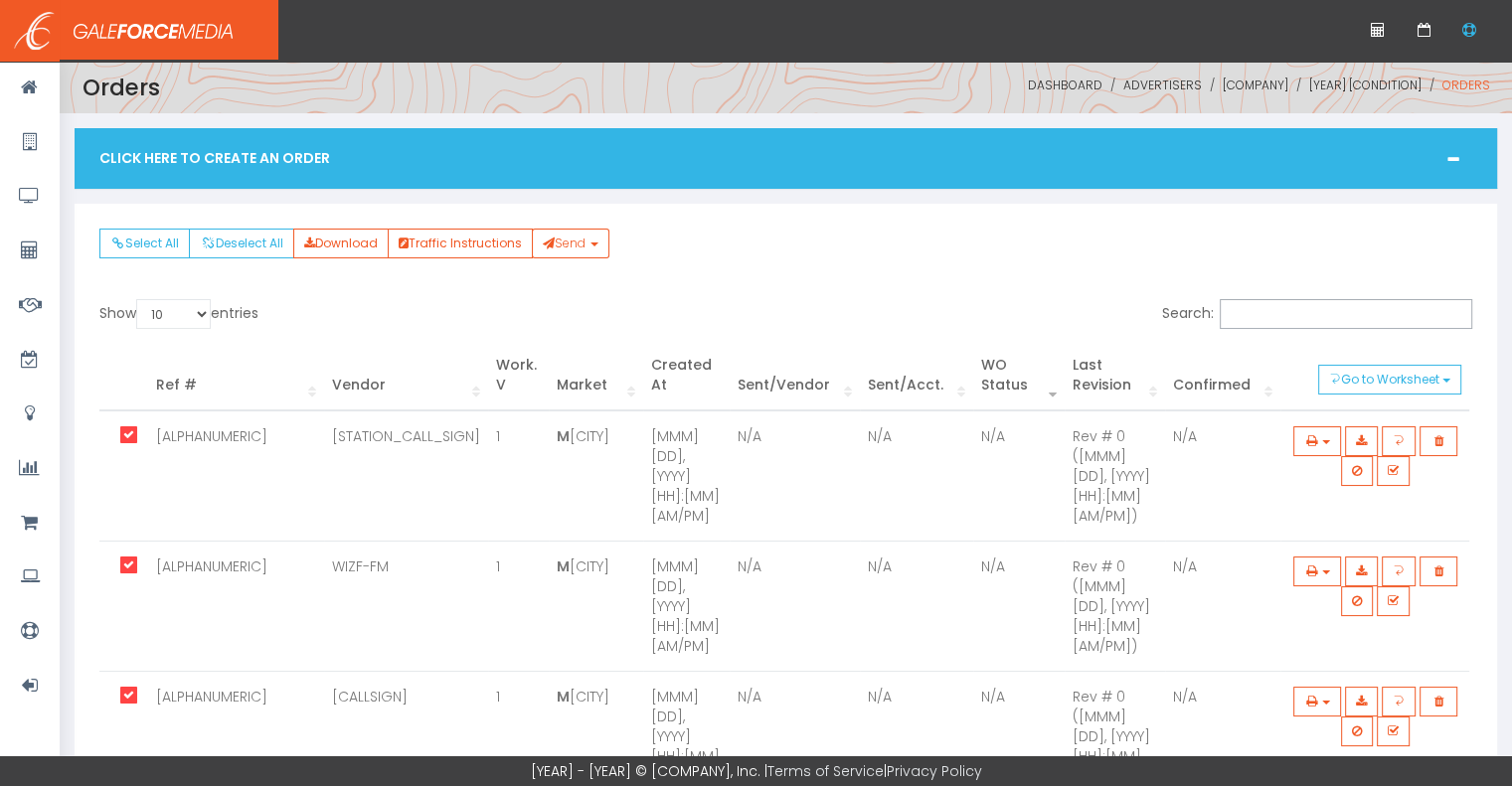 click on "Show  10 25 50 100  entries" at bounding box center (438, 316) 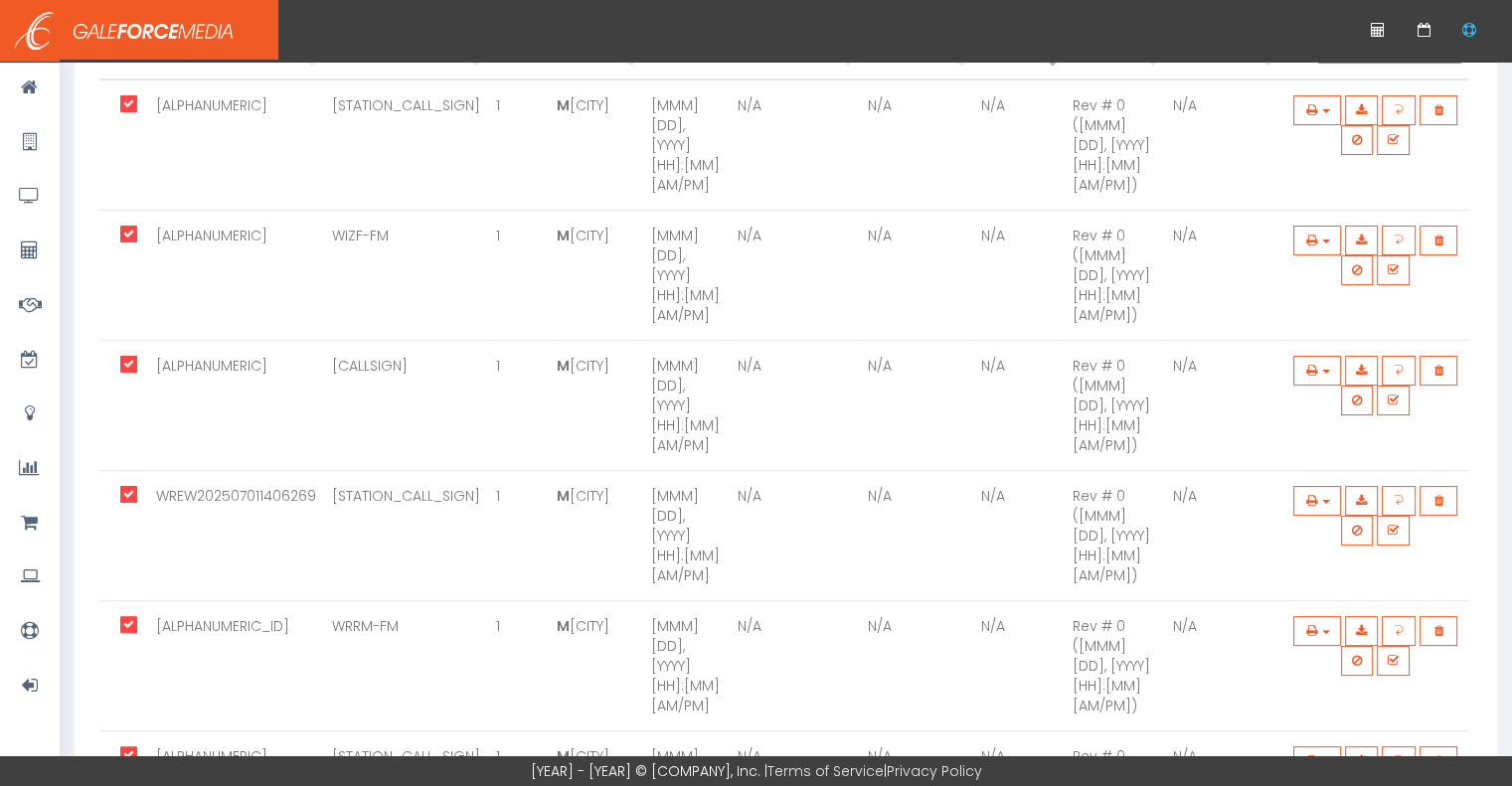 scroll, scrollTop: 0, scrollLeft: 0, axis: both 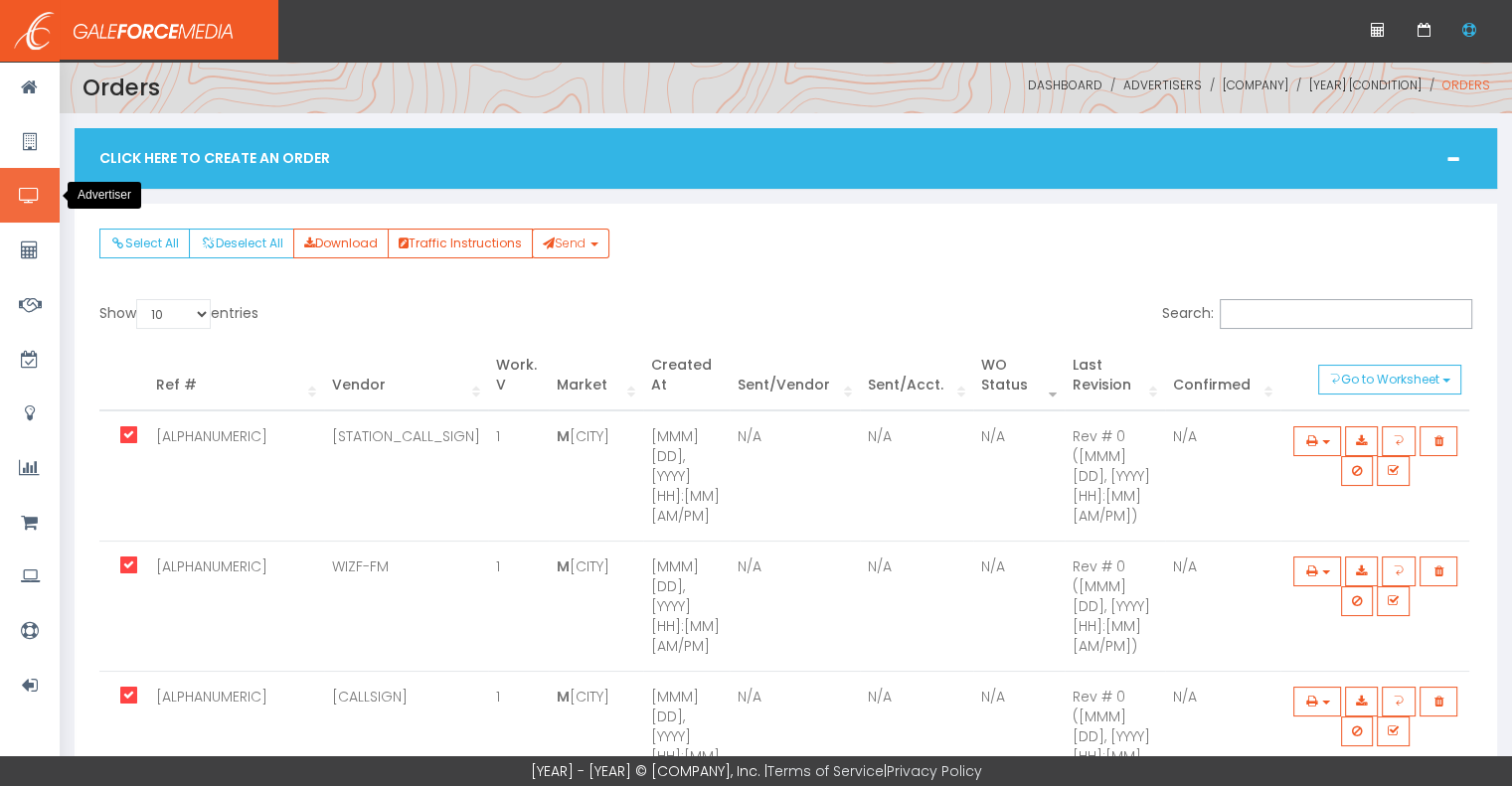click at bounding box center [30, 195] 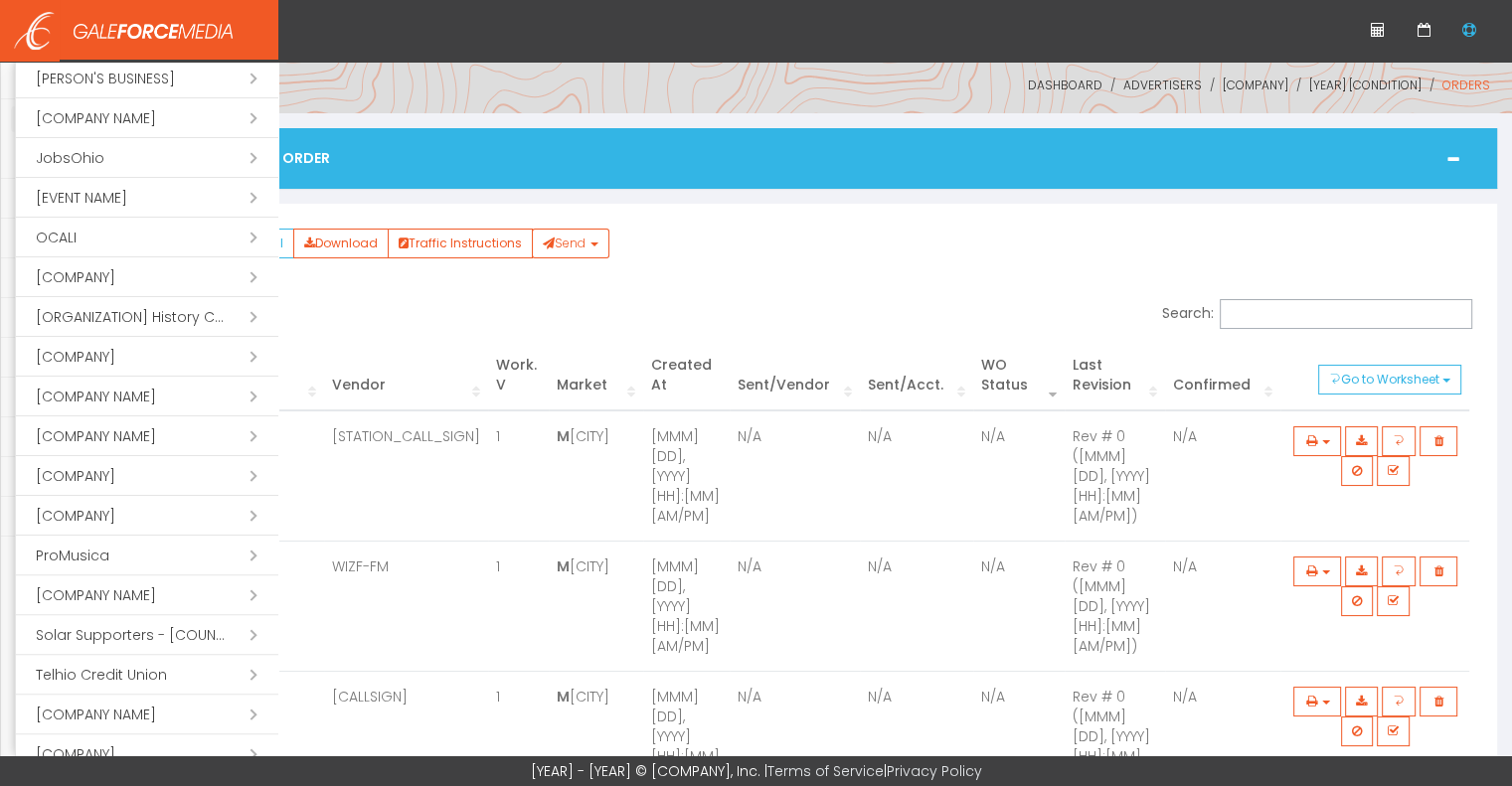 scroll, scrollTop: 520, scrollLeft: 0, axis: vertical 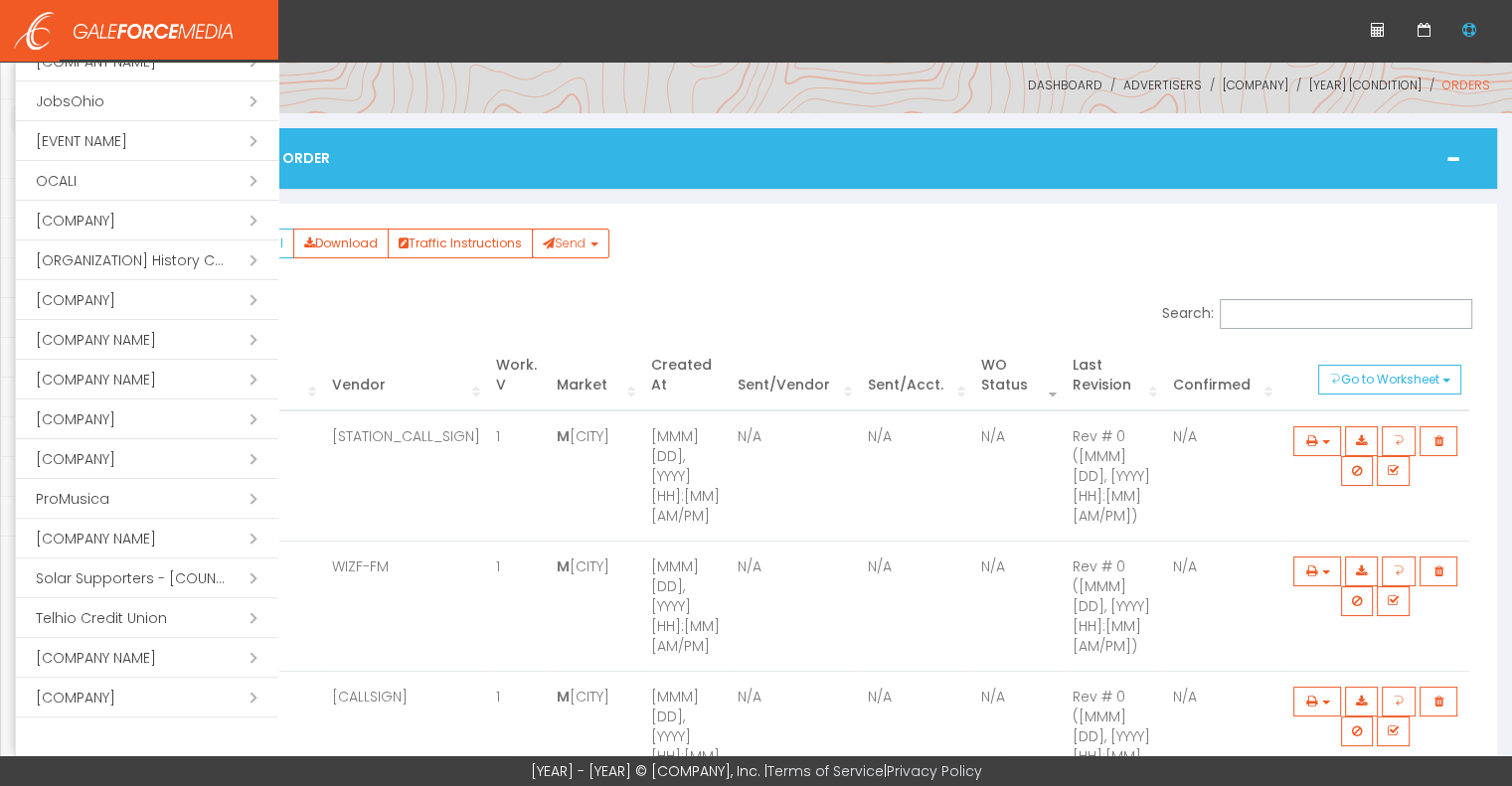 click on "Open submenu (  [BRAND] [BRAND] Network)" at bounding box center [147, 221] 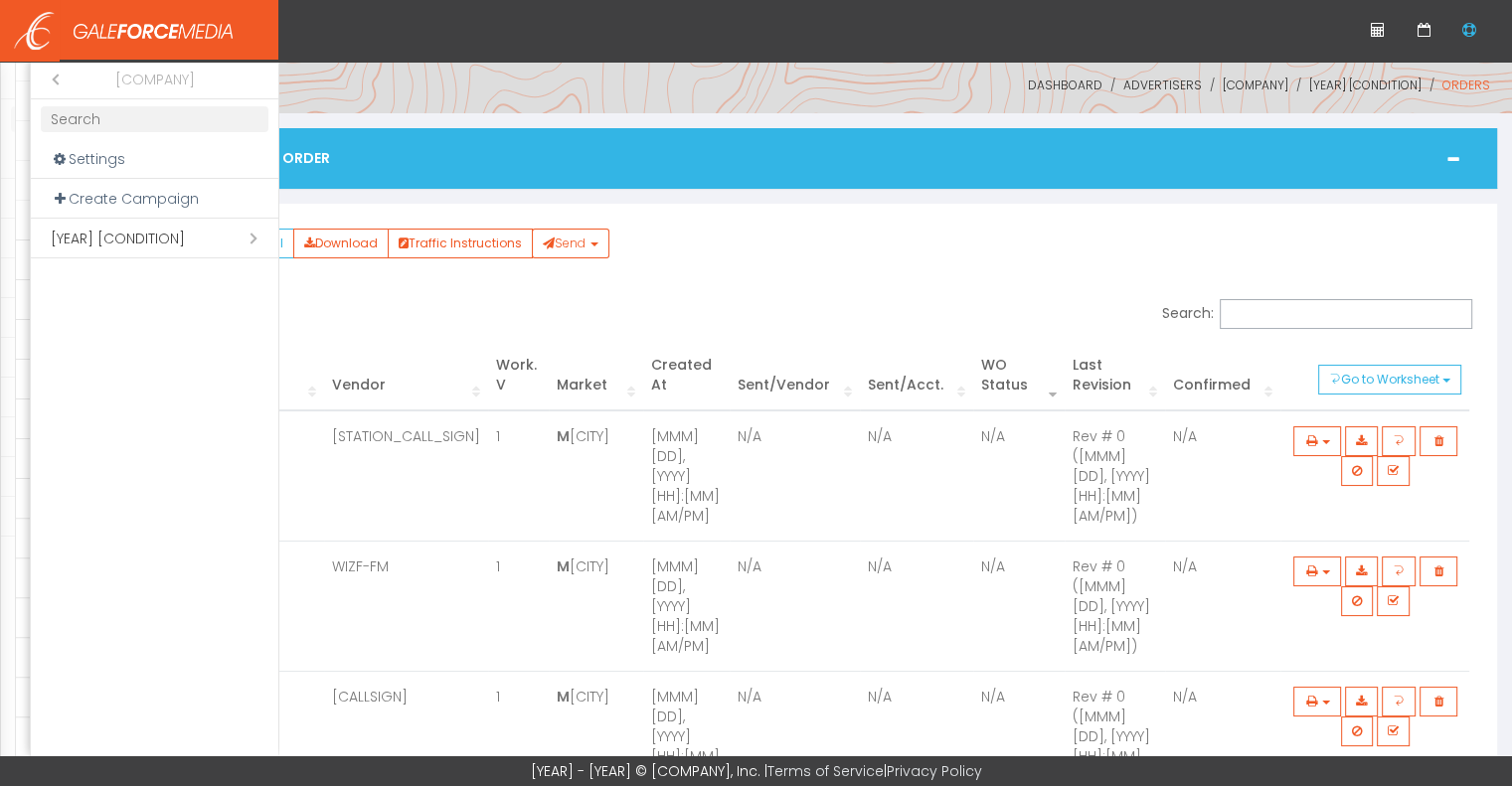 click on "Open submenu (   2025 Lead Poisoning)" at bounding box center [154, 238] 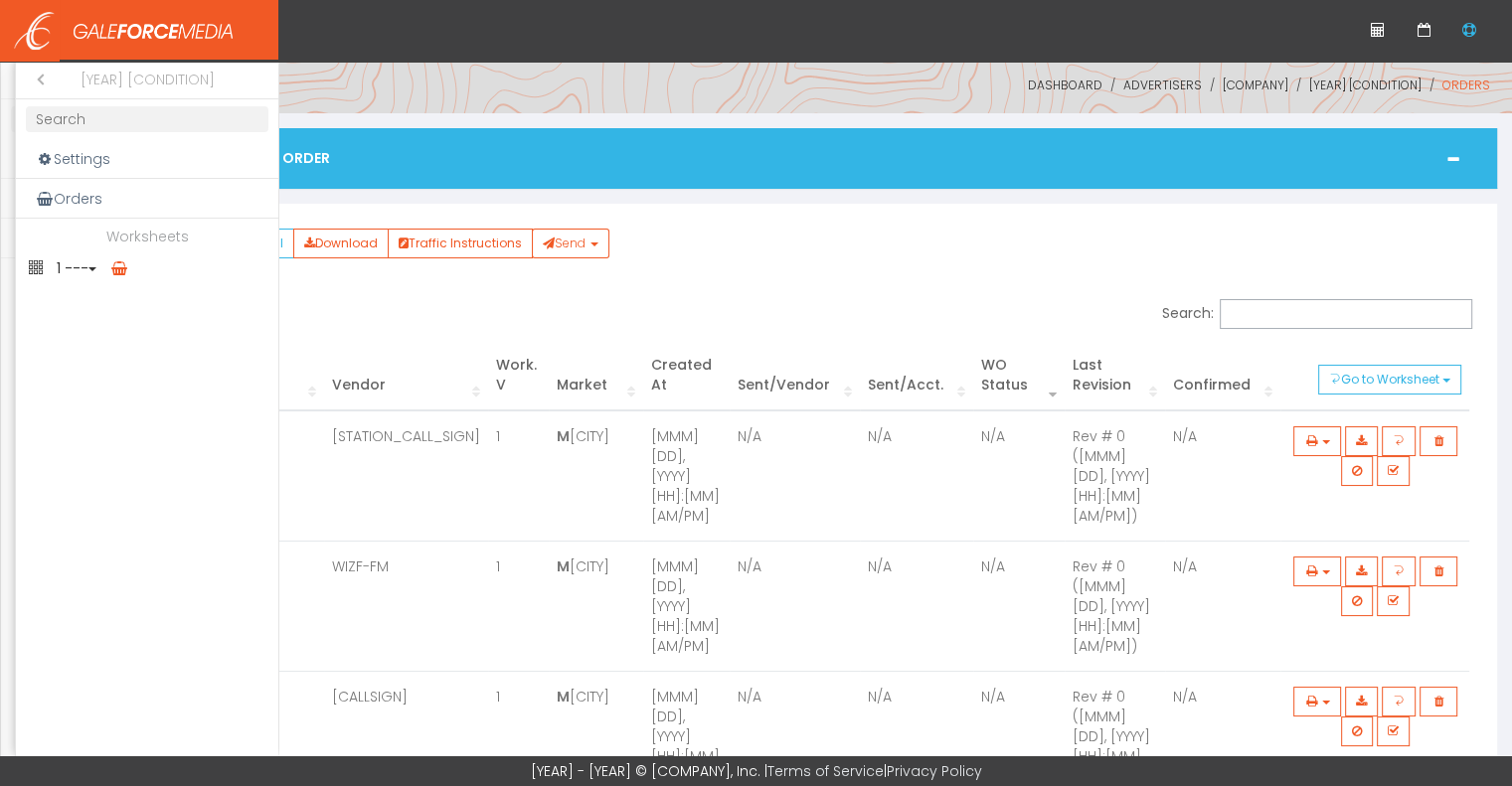 click at bounding box center [119, 268] 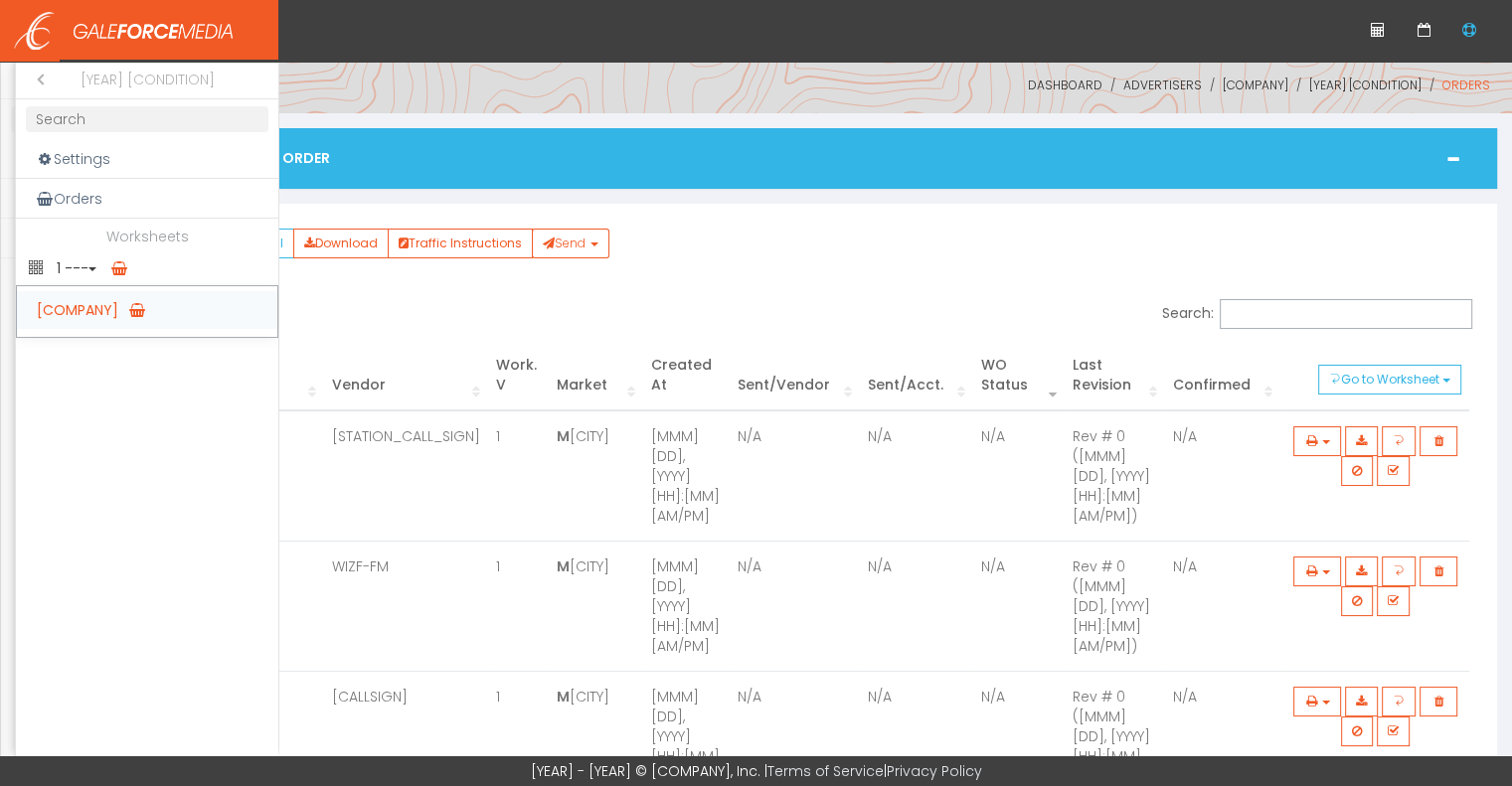 click on "MSA-Cincinnati" at bounding box center [147, 310] 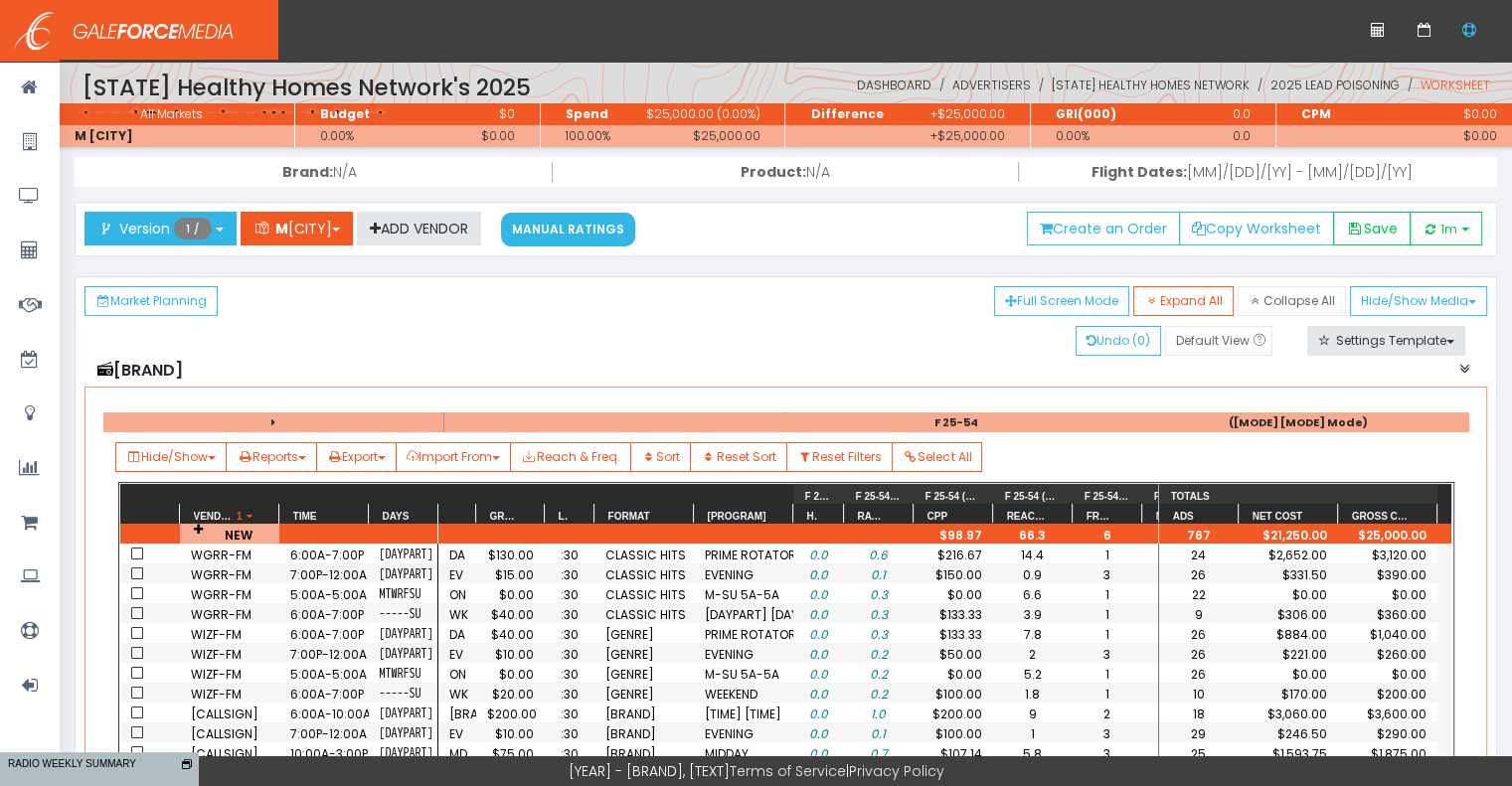 scroll, scrollTop: 331, scrollLeft: 0, axis: vertical 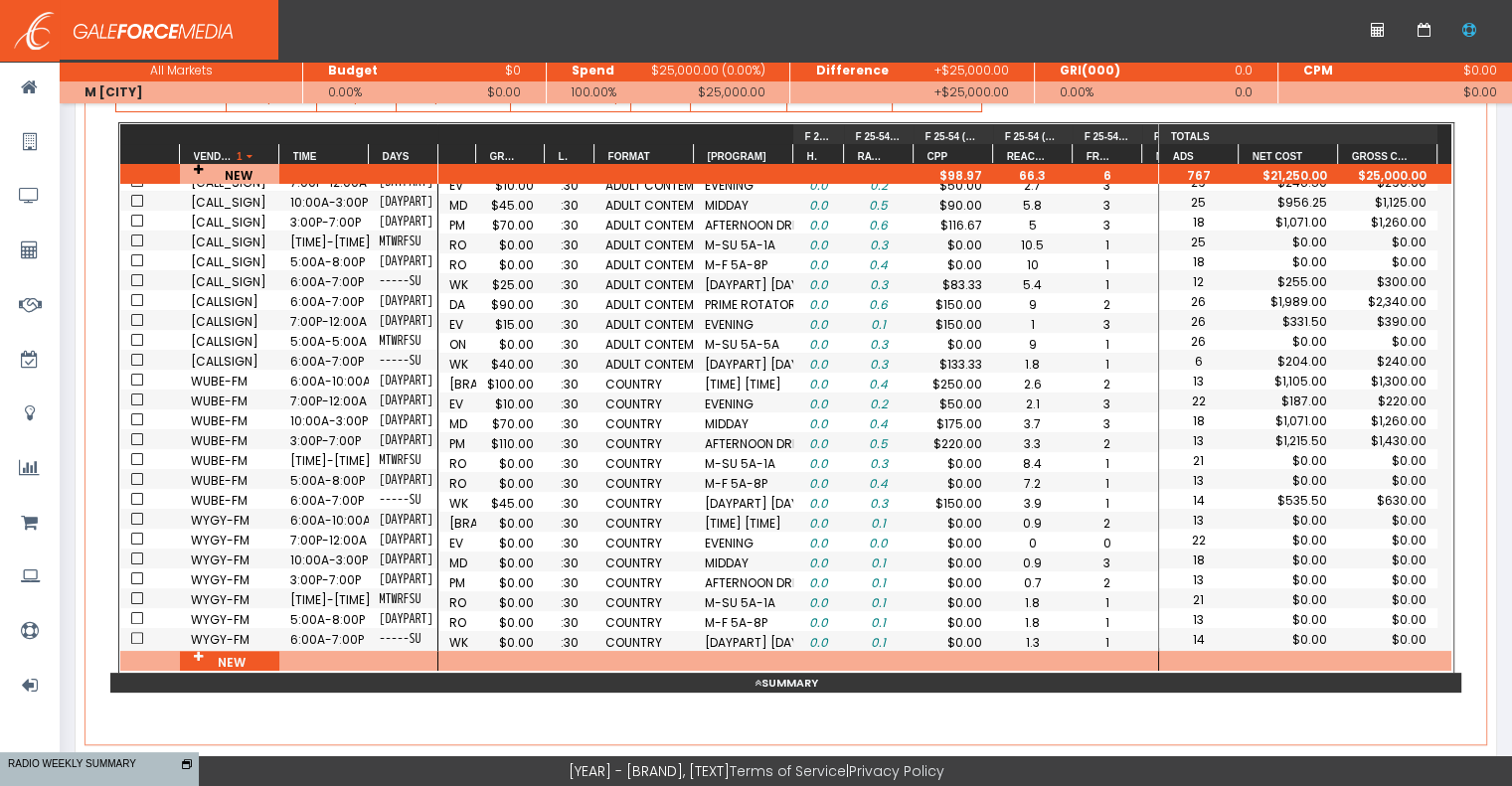 click on "Summary" at bounding box center (785, 683) 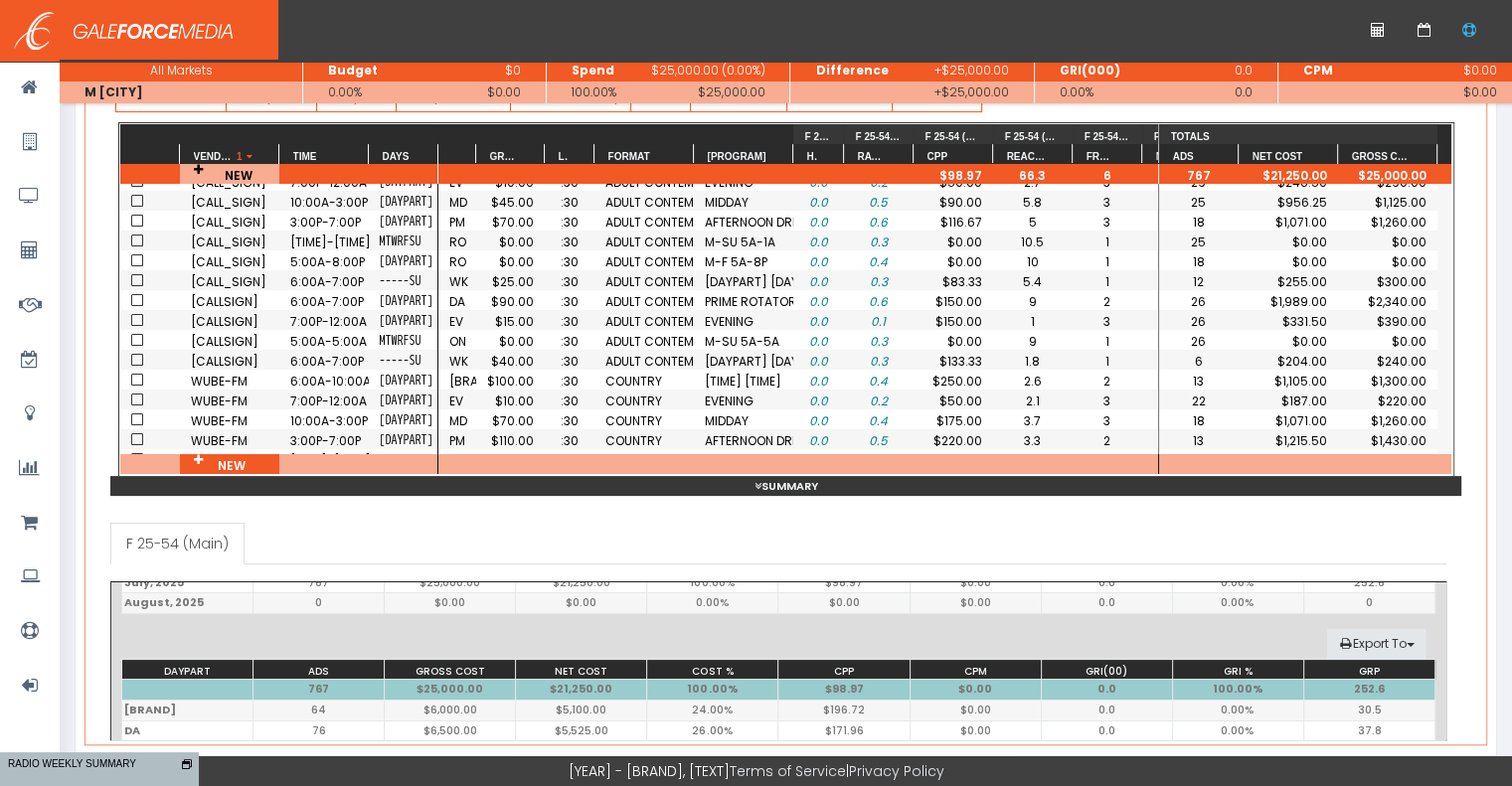 scroll, scrollTop: 0, scrollLeft: 0, axis: both 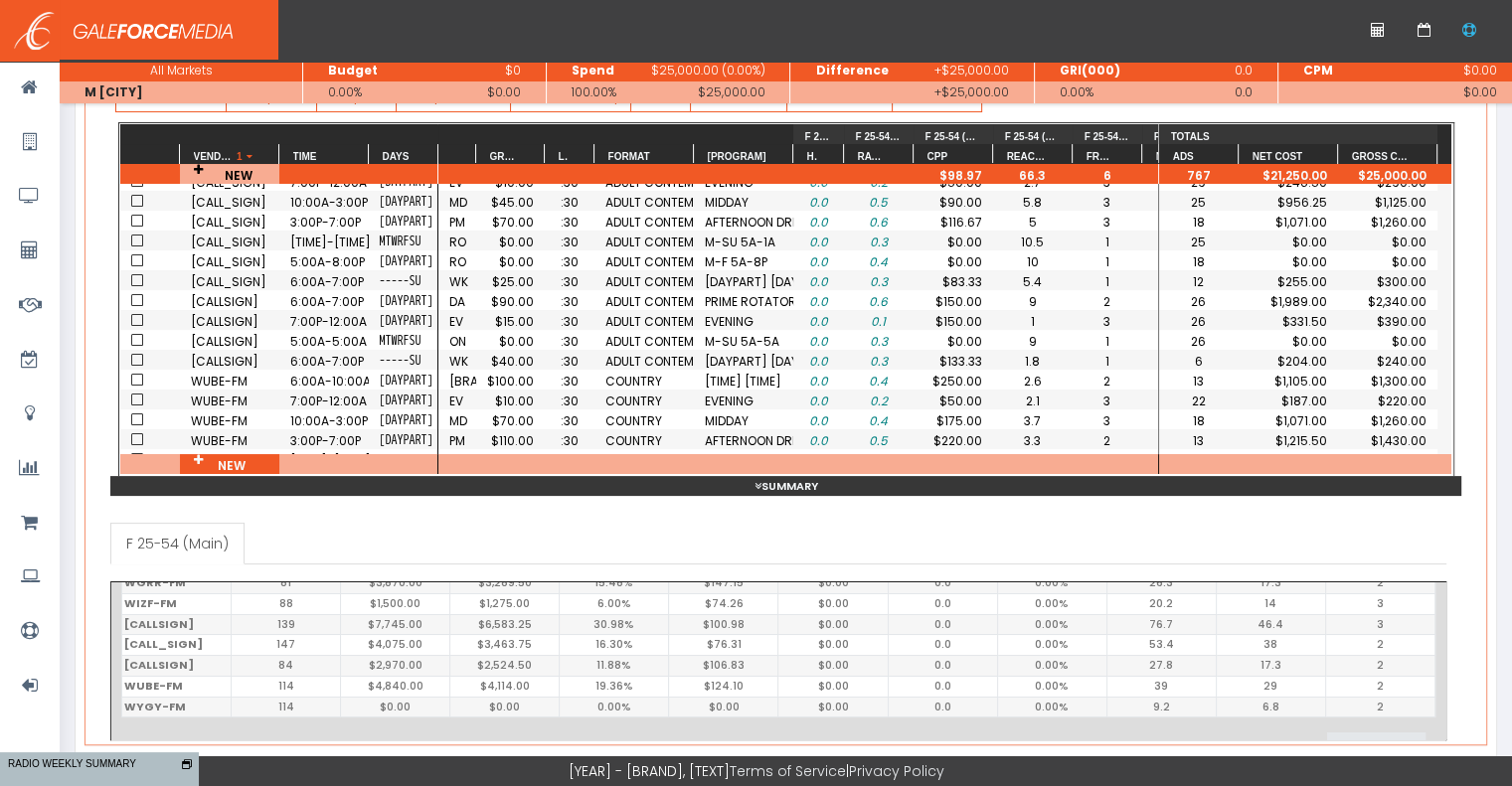 click on "F 25-54  (Manual Ratings Mode)              Hide/Show      DP Order No Order Line Gross Rate Net Rate Client Cost % Len Format Program Dial Position Rate Start/End Hundreds F 25-54 (MAIN) Rating F 25-54 (MAIN) CPP F 25-54 (MAIN) Gross CPM F 25-54 (MAIN) NET CPM F 25-54 (MAIN) Reach (%) F 25-54 (MAIN) Freq. F 25-54 (MAIN) Cume Rating F 25-54 (MAIN) Cume(00) F 25-54 (MAIN) Net Reach F 25-54 (MAIN) GRI(00) F 25-54 (MAIN) GRP F 25-54 (MAIN) Comments 06/16 06/23 06/30 07/07 07/14 07/21 07/28 08/04 08/11 08/18 08/25 BK BK Length 1 BK Length 2 Ads Total Calls Net Cost Gross Cost Client Cost          Reports         Spot Calendar    Market Summary    Reach and Frequency    Summary Report    Rate Request        Export        Excel    CSV                                                                                                                                      Import From                                                               Advantage XLSX  XML / SCX" at bounding box center (785, 387) 